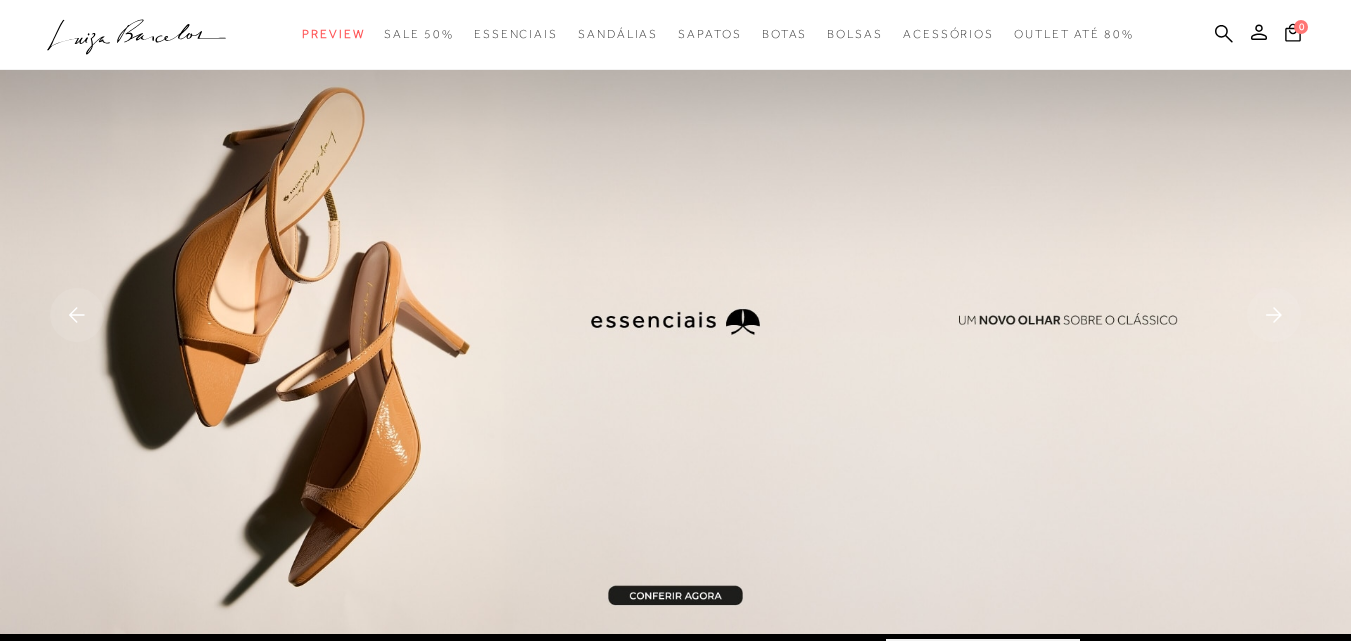 scroll, scrollTop: 200, scrollLeft: 0, axis: vertical 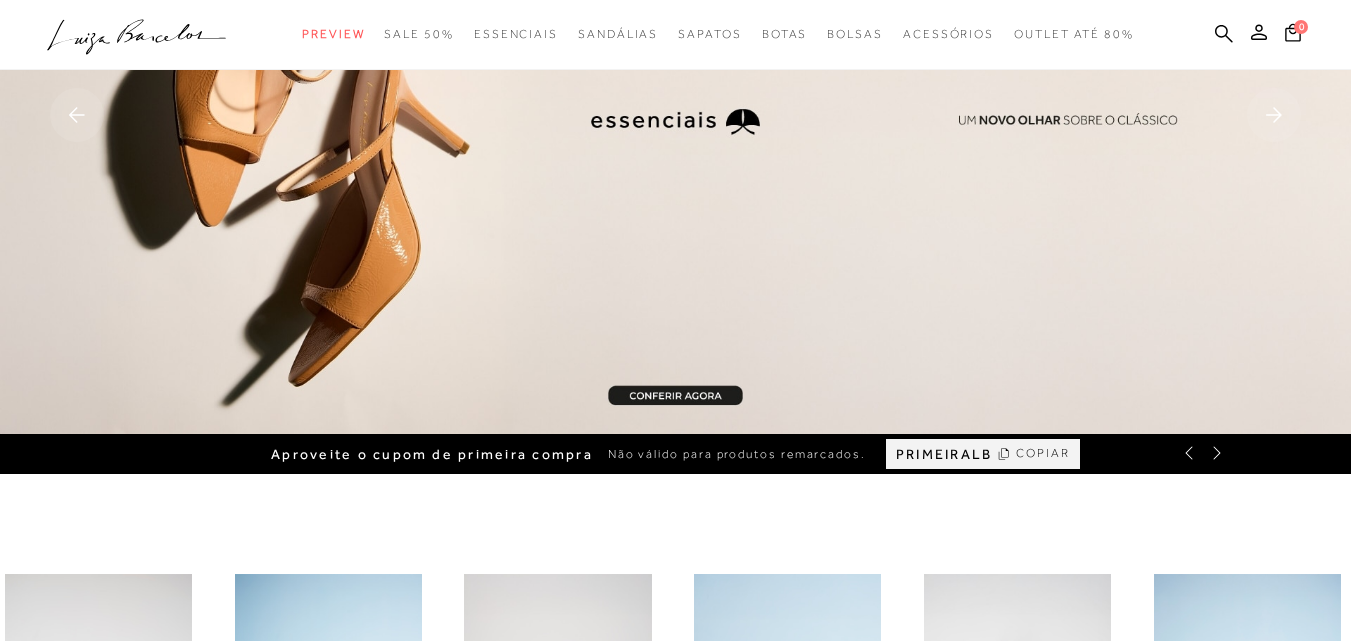 click 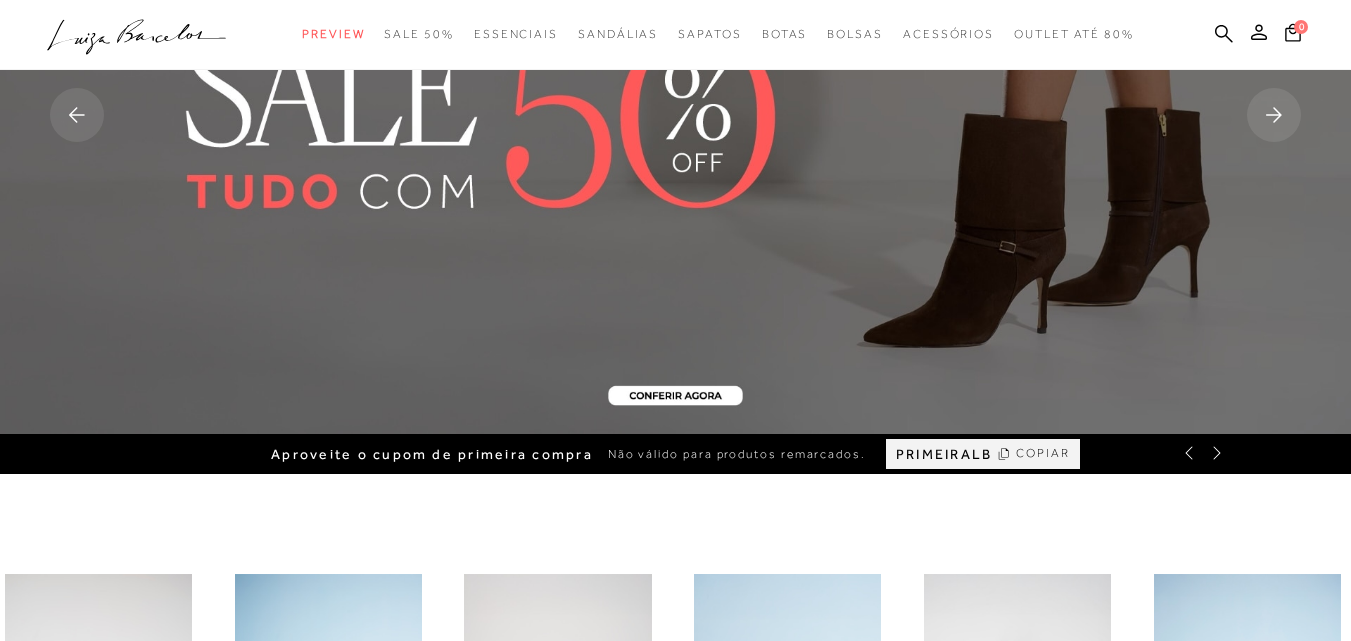 click at bounding box center [675, 117] 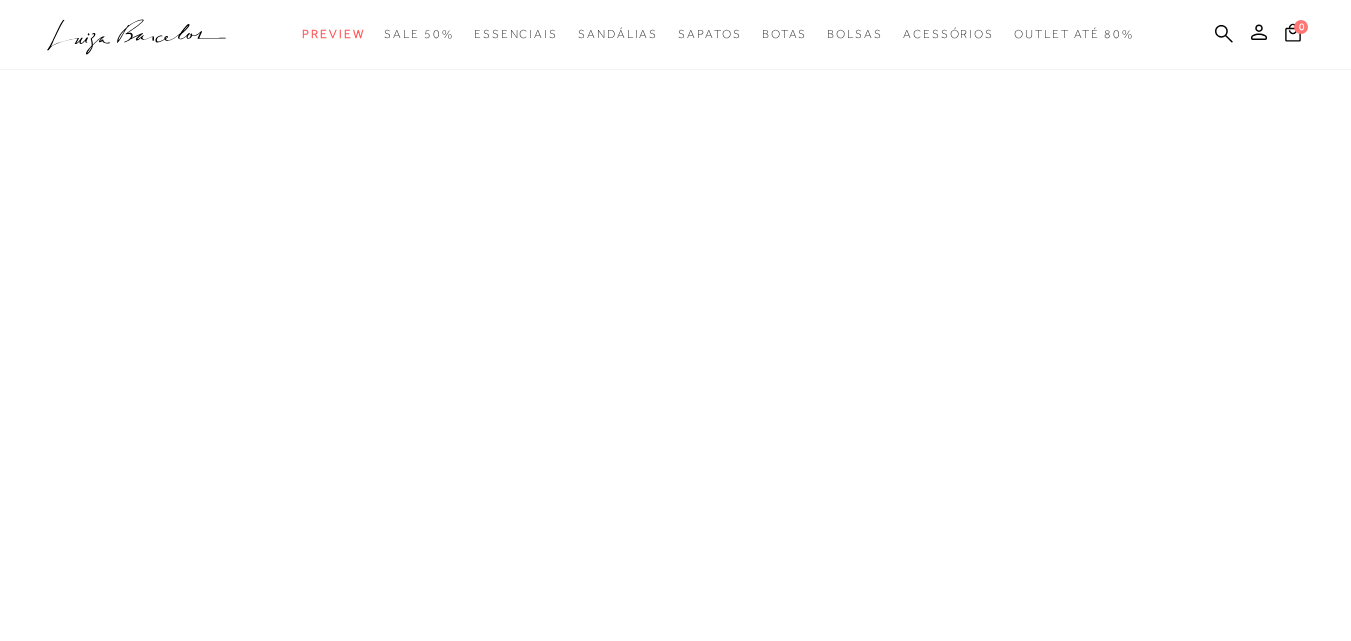 scroll, scrollTop: 0, scrollLeft: 0, axis: both 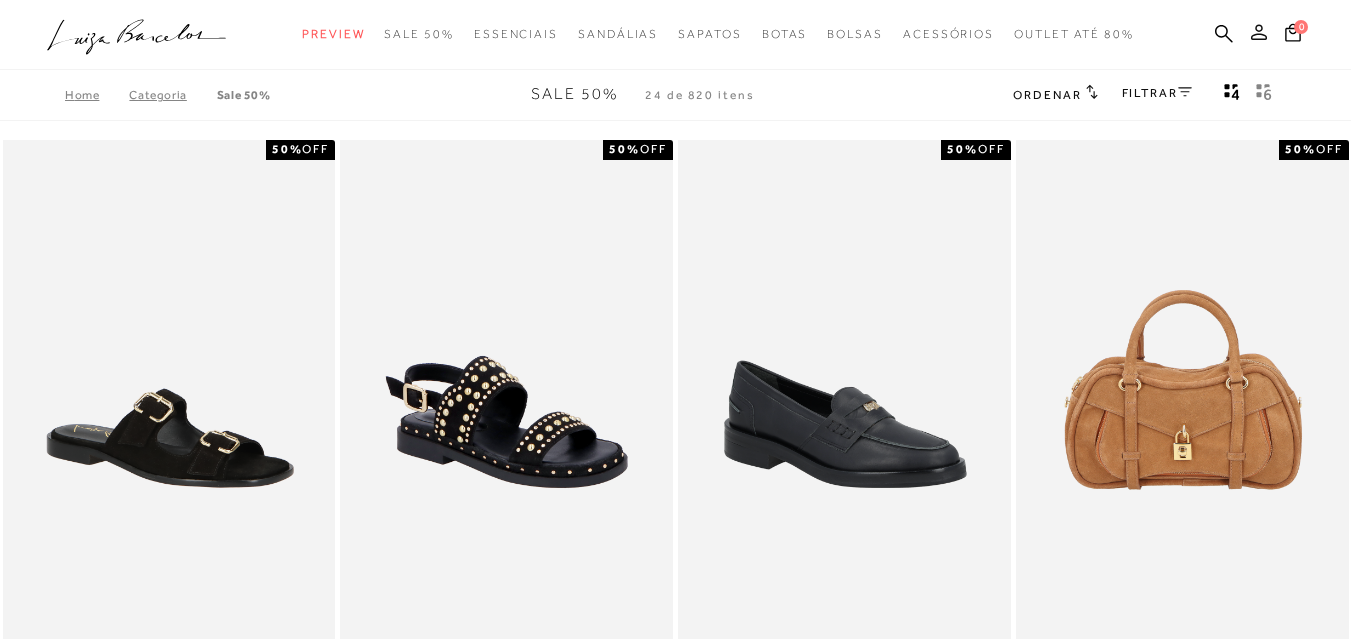 click 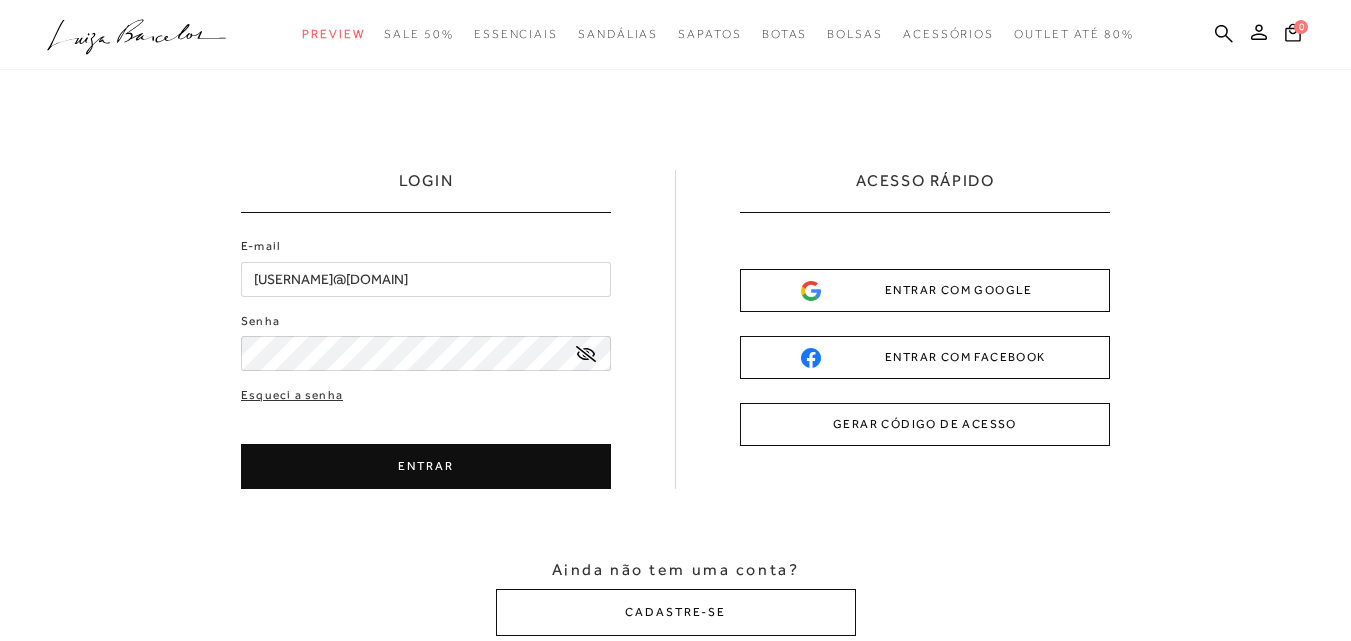 scroll, scrollTop: 0, scrollLeft: 0, axis: both 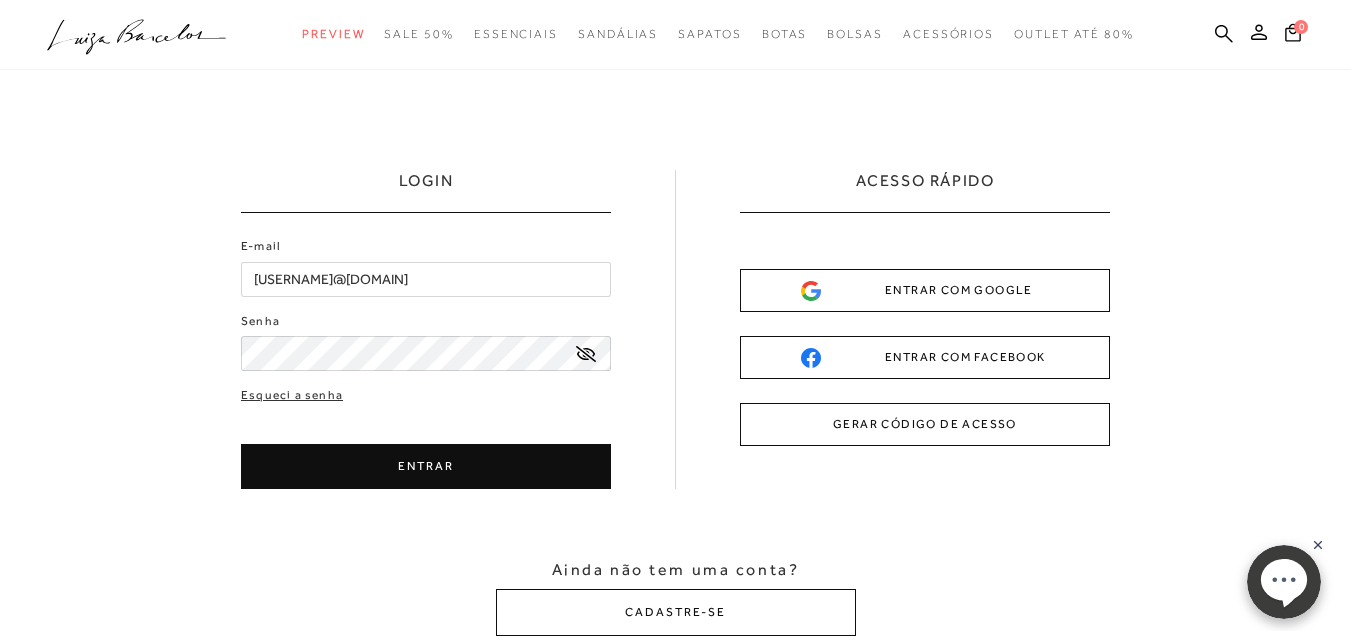 click on "ENTRAR" at bounding box center (426, 466) 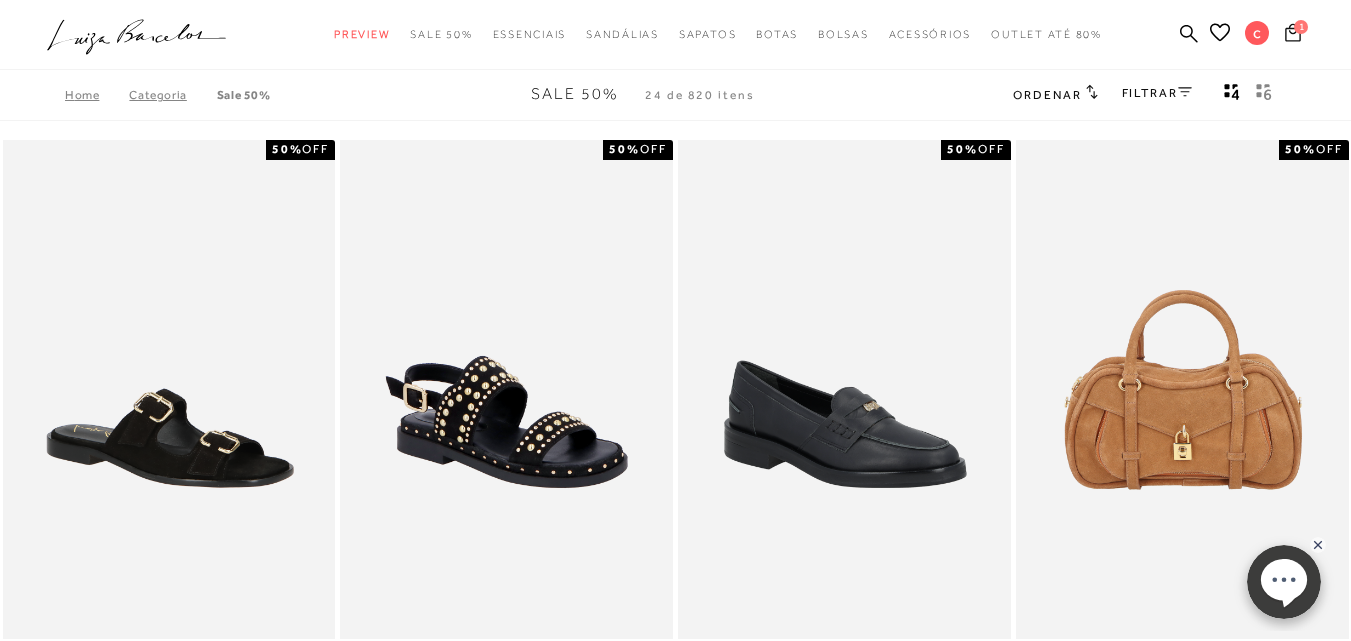 click 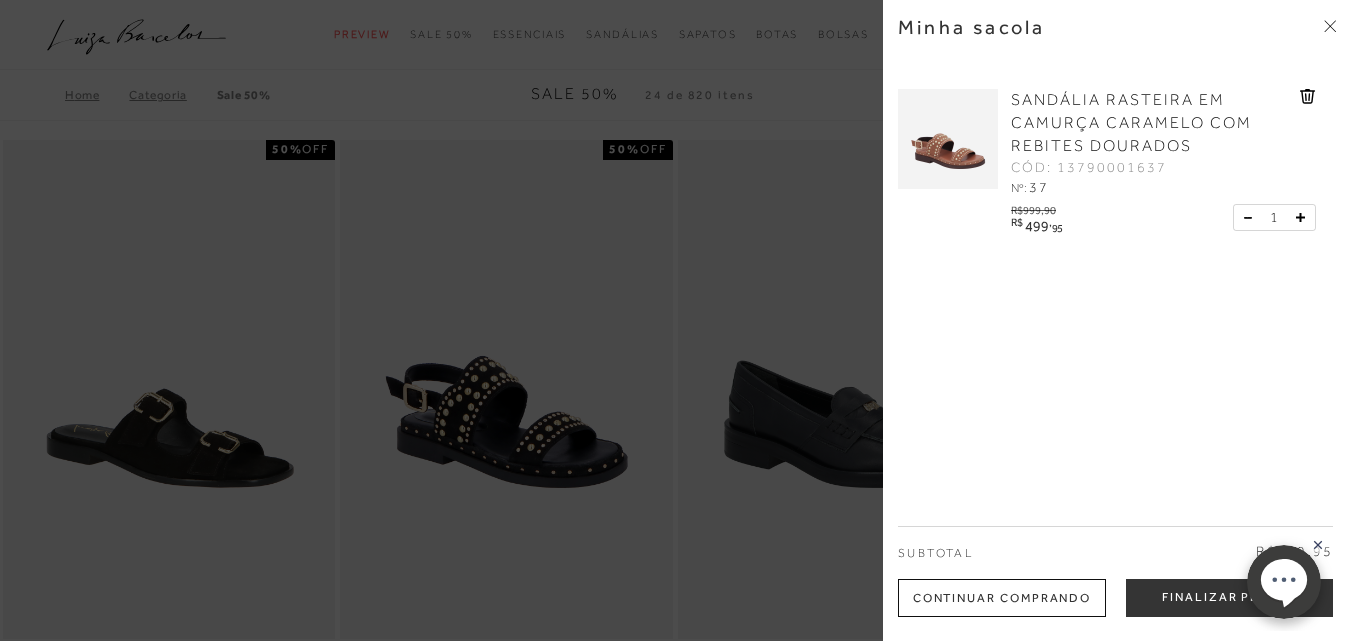 click on "Minha sacola
SANDÁLIA RASTEIRA EM CAMURÇA CARAMELO COM REBITES DOURADOS
CÓD: 13790001637
Nº:
37" at bounding box center [1117, 320] 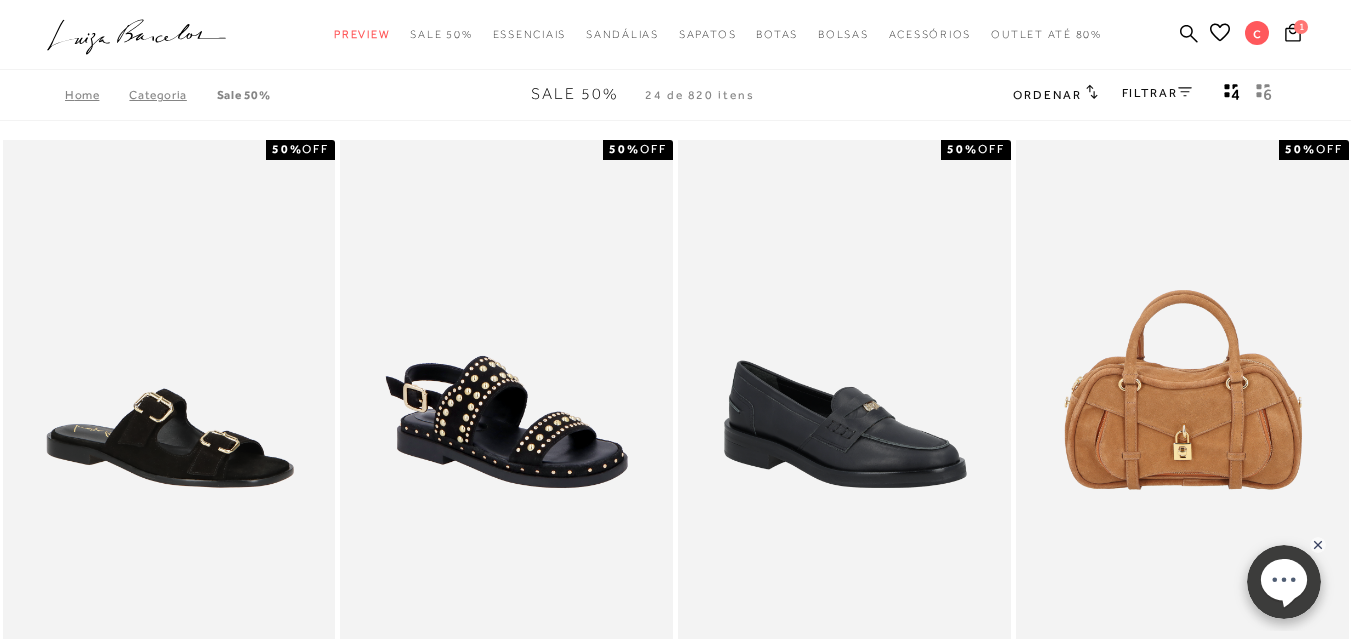 click on "Ordenar" at bounding box center (1047, 95) 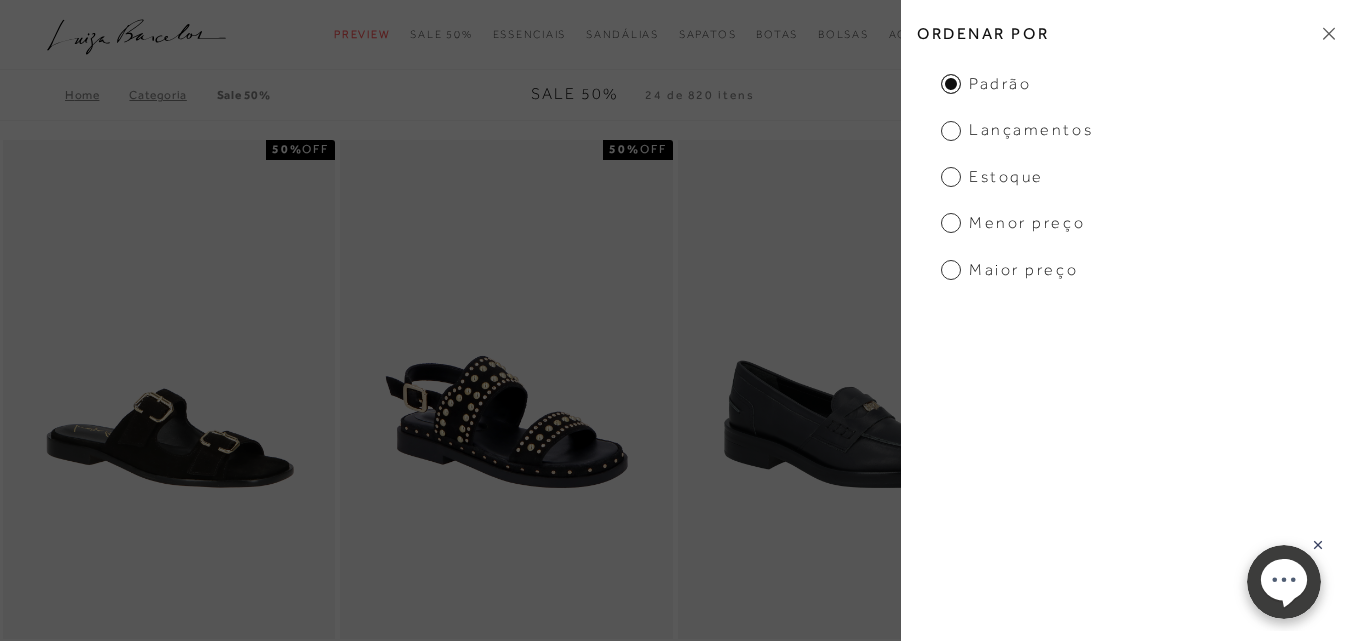 click on "Home
Categoria
SALE 50%
SALE 50%
24 de 820 itens
Ordenar
Ordenar por
Padrão
Lançamentos
Estoque" at bounding box center [675, 95] 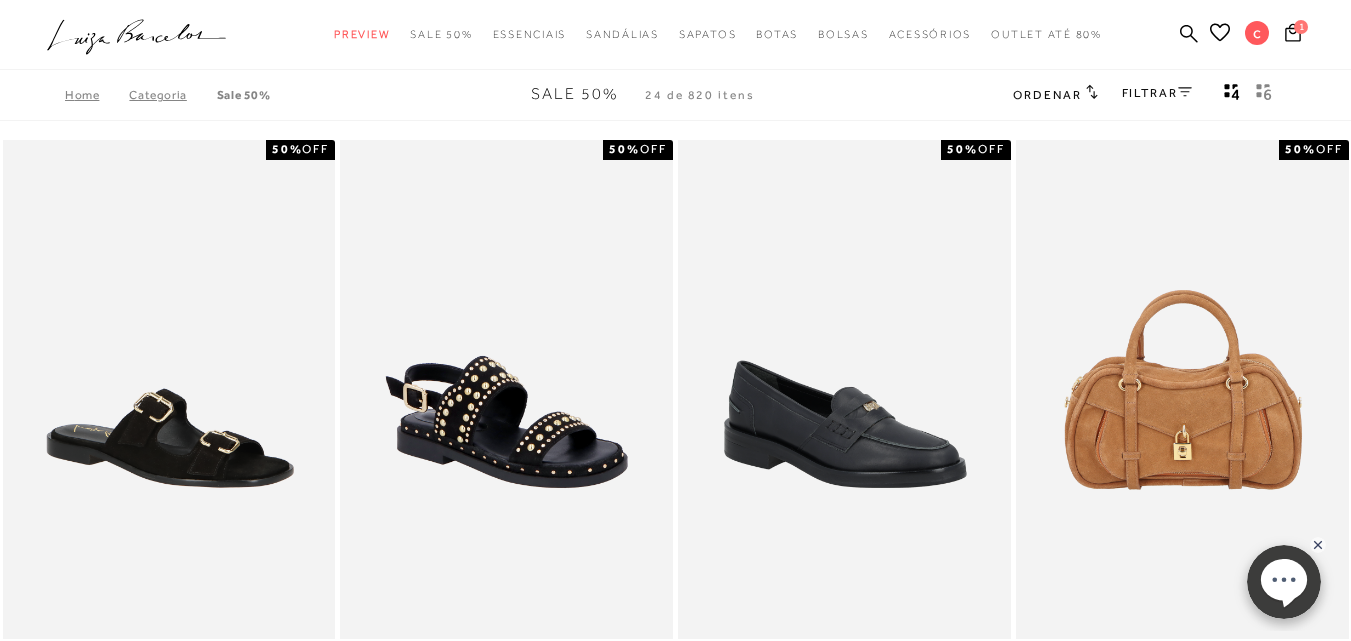 click on "FILTRAR" at bounding box center [1157, 93] 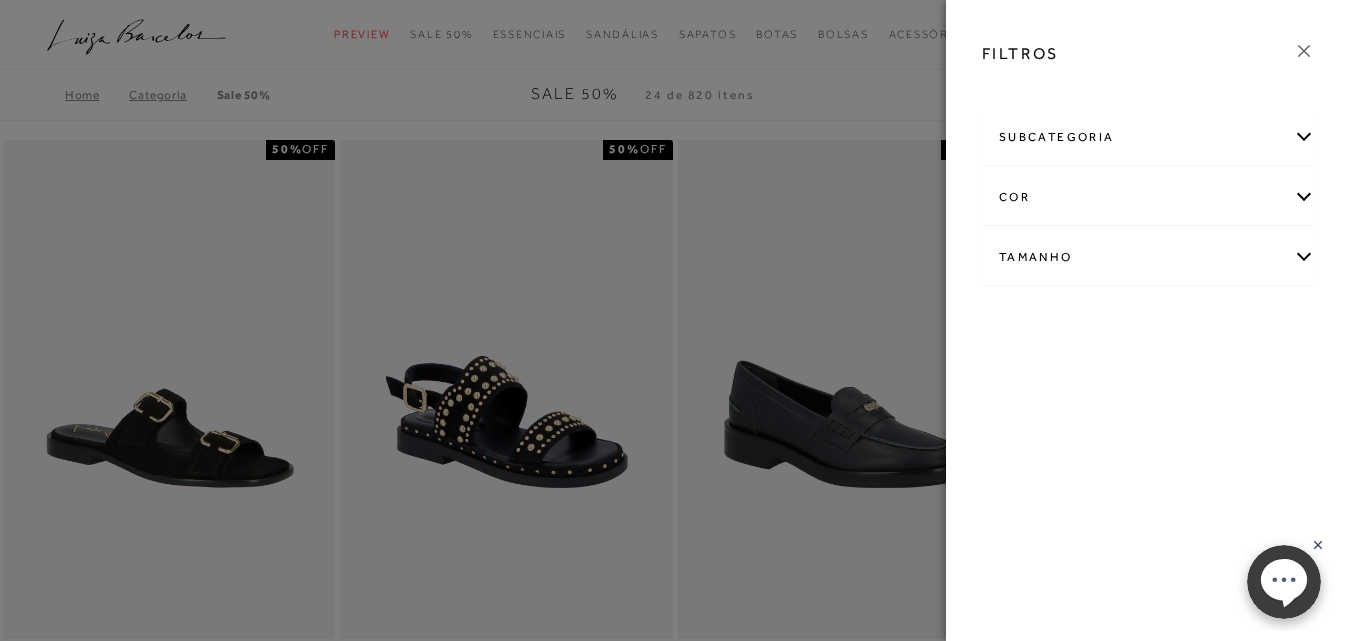 click on "Tamanho" at bounding box center (1148, 257) 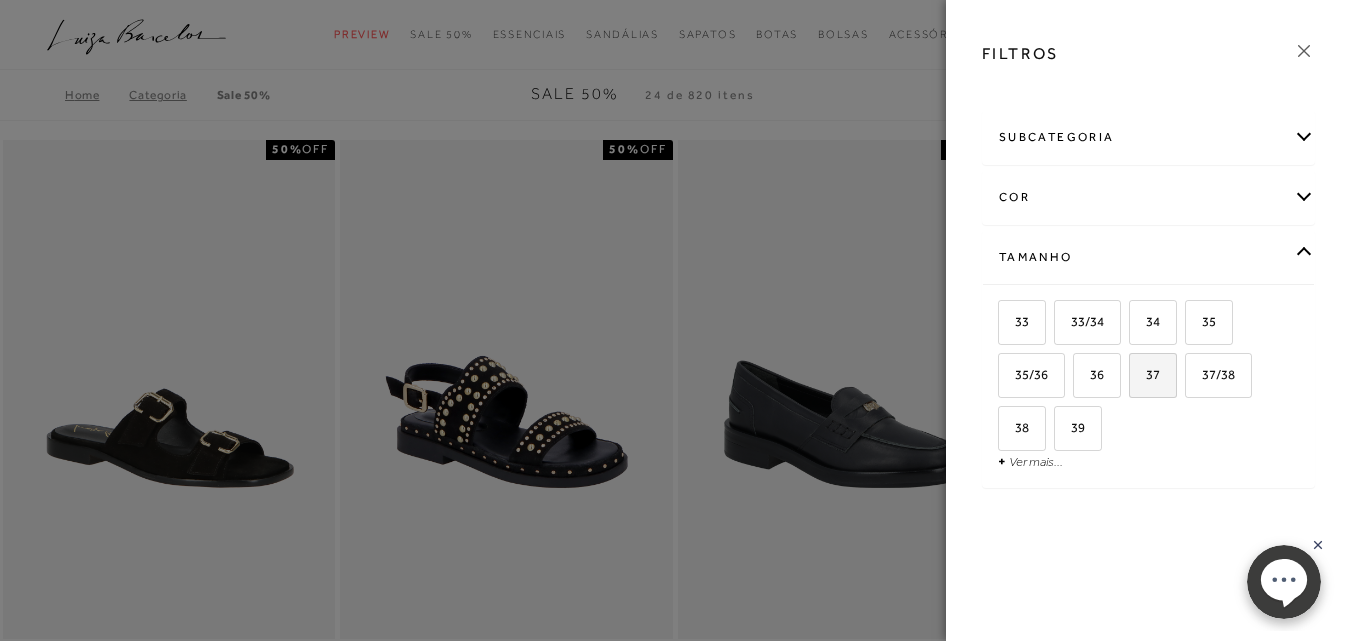 click on "37" at bounding box center (1145, 374) 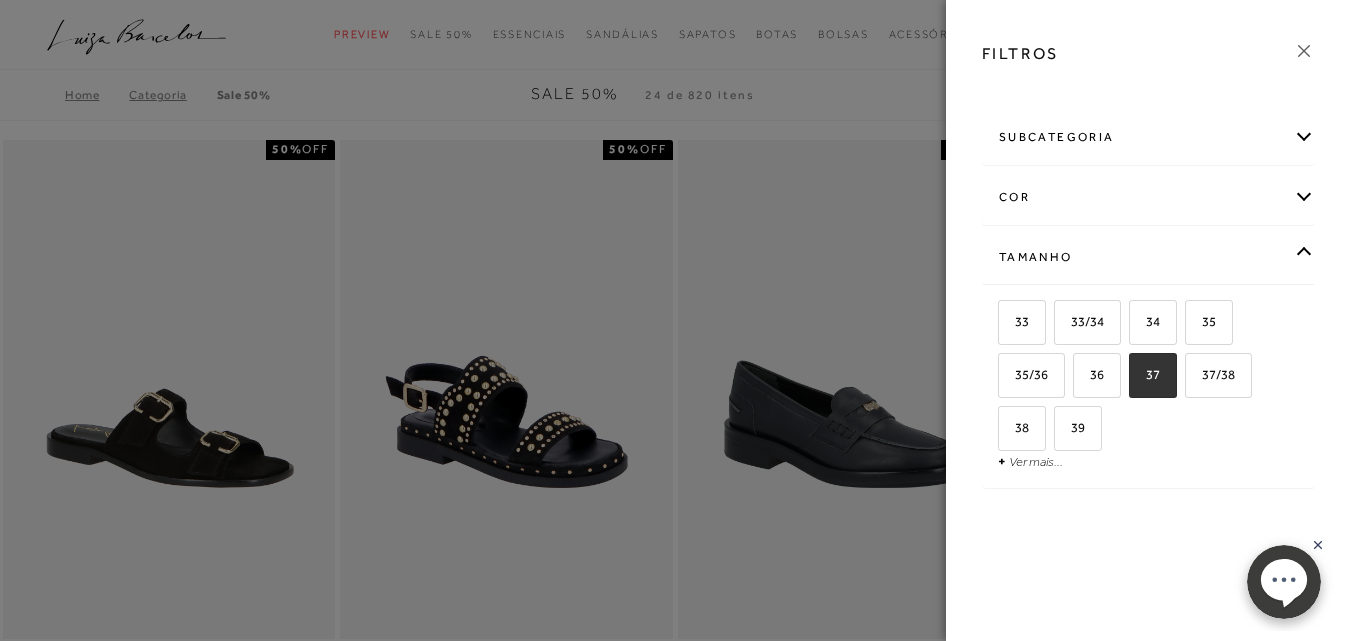 checkbox on "true" 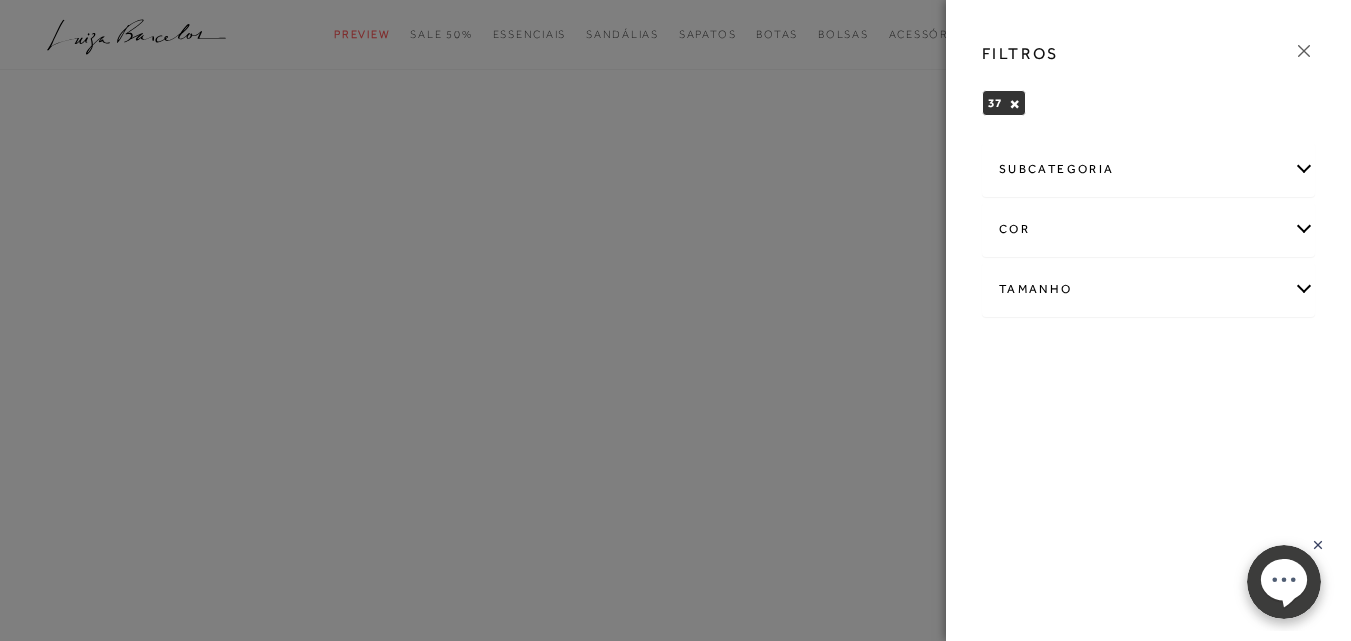 click on "Tamanho" at bounding box center [1148, 289] 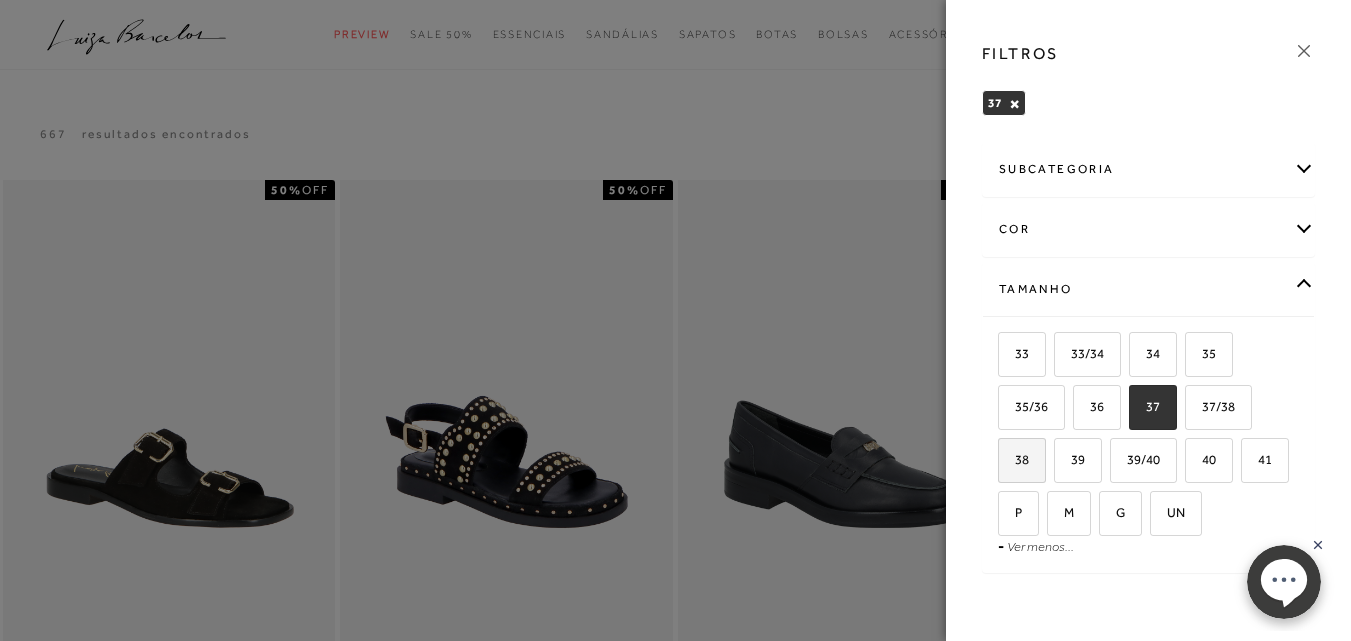 click on "38" at bounding box center [1014, 459] 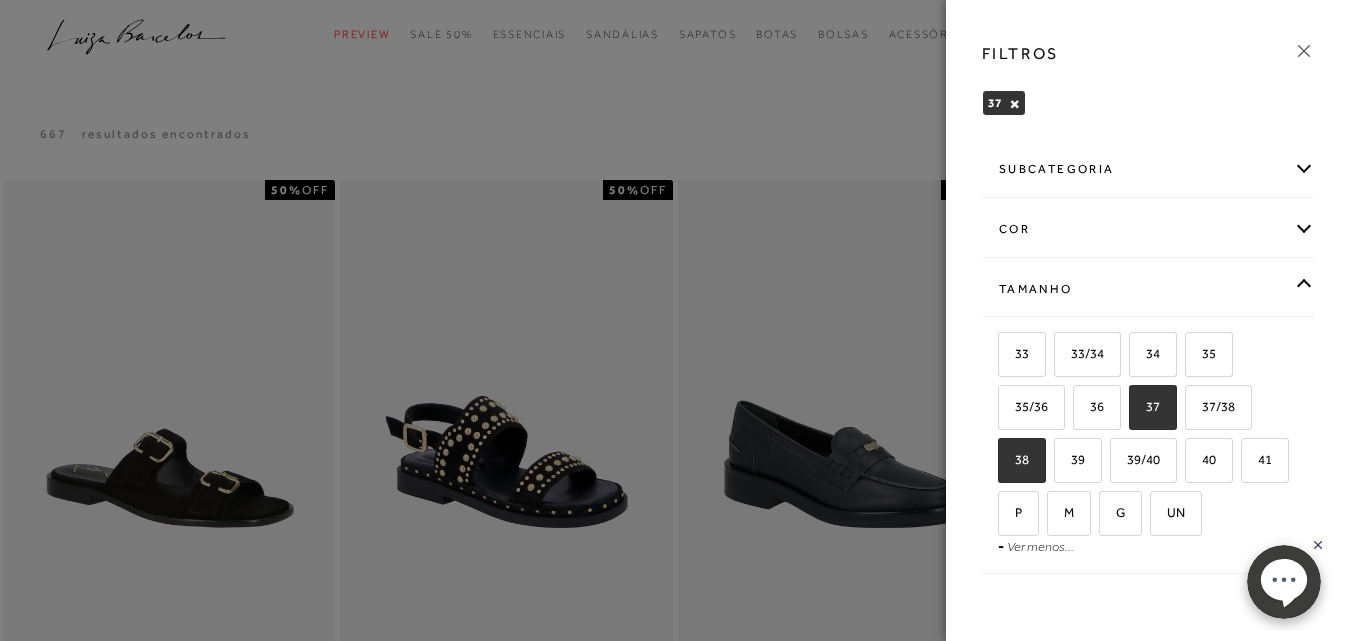 checkbox on "true" 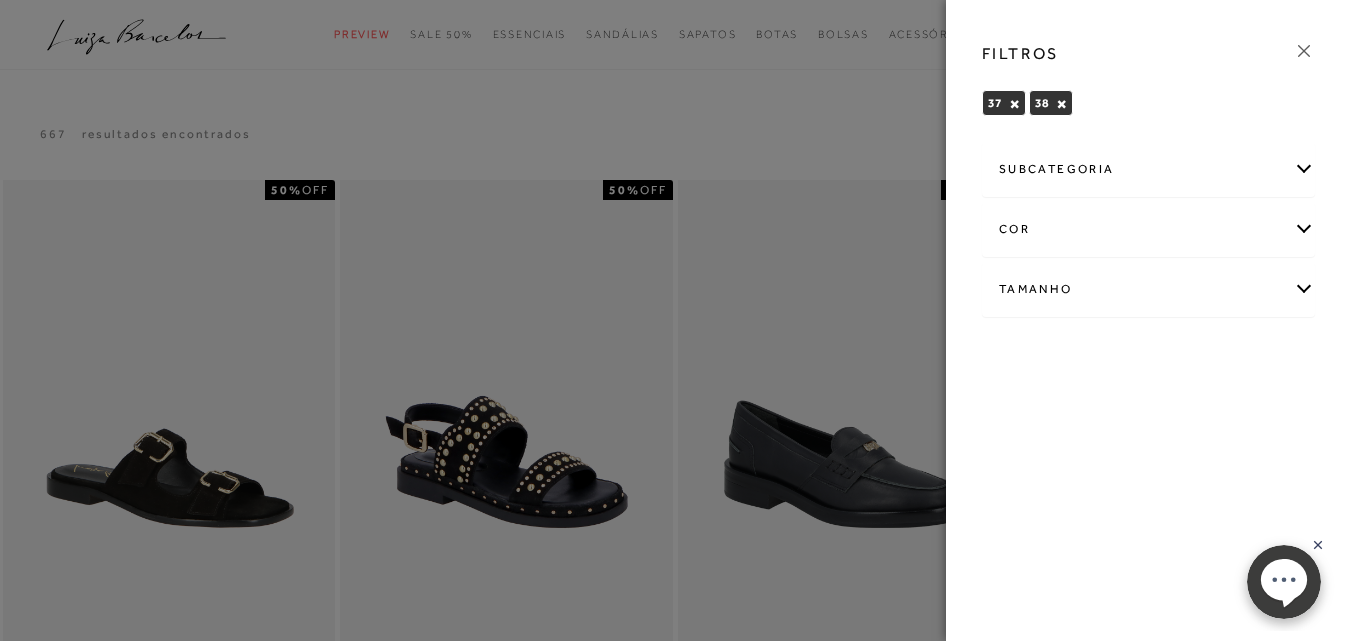click 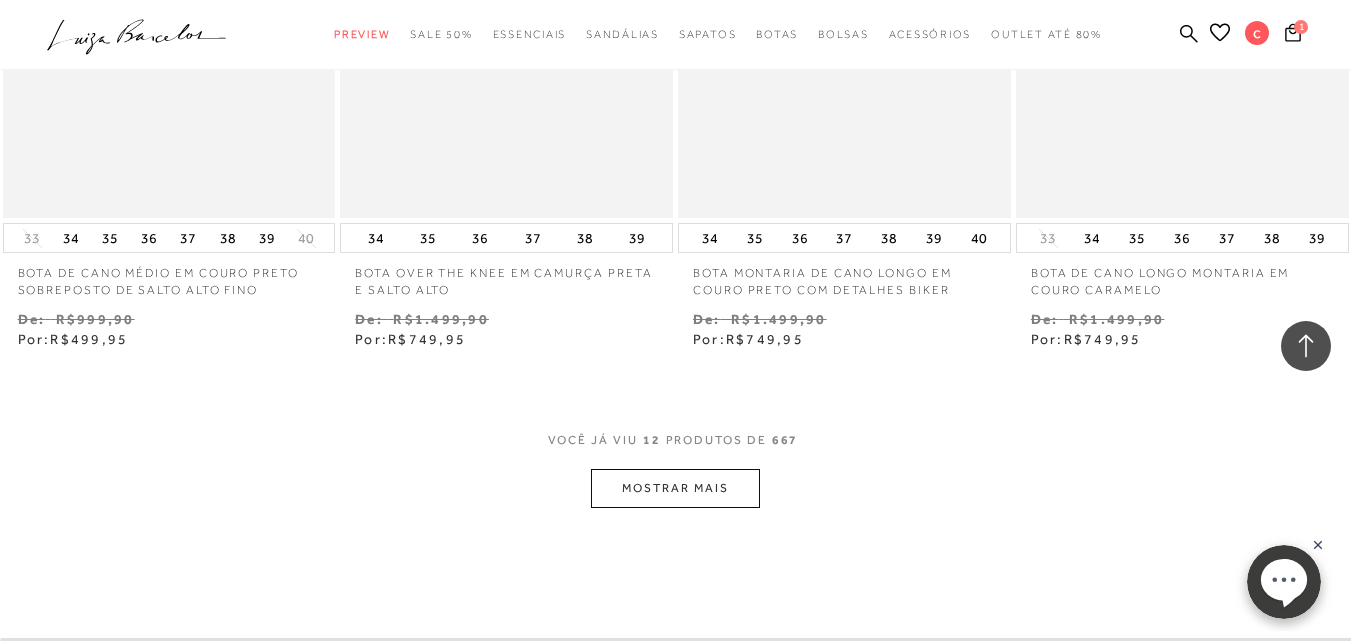 scroll, scrollTop: 1900, scrollLeft: 0, axis: vertical 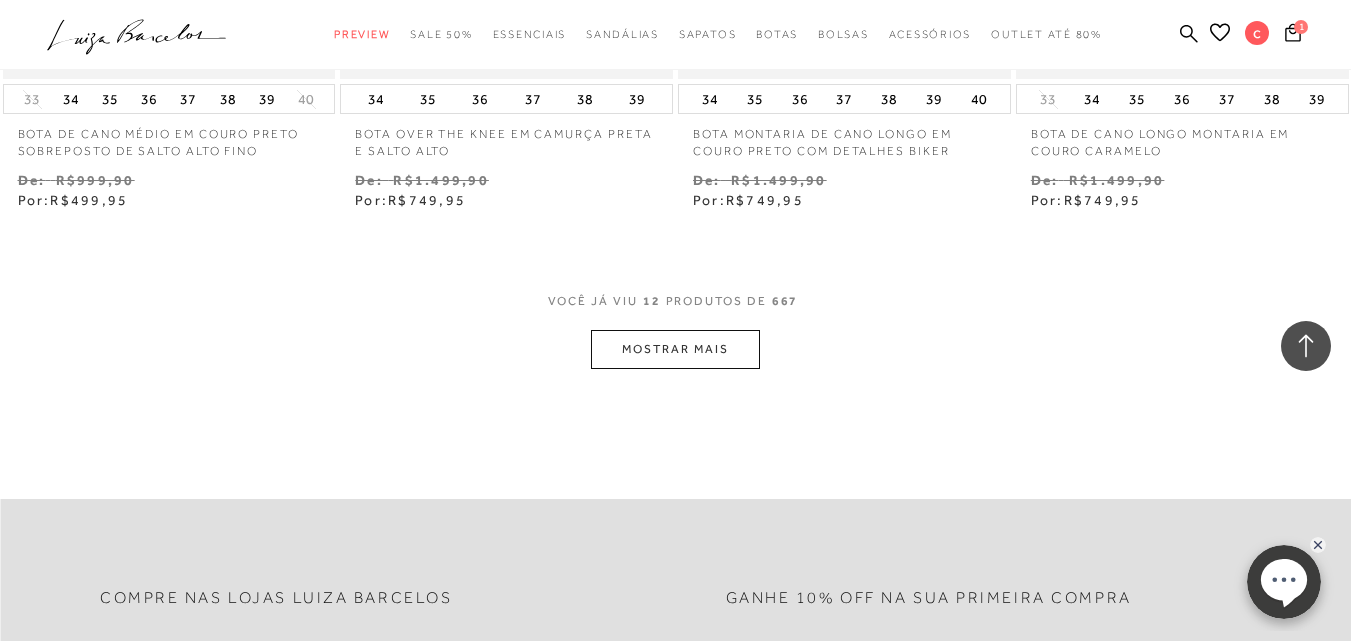 click on "MOSTRAR MAIS" at bounding box center [675, 349] 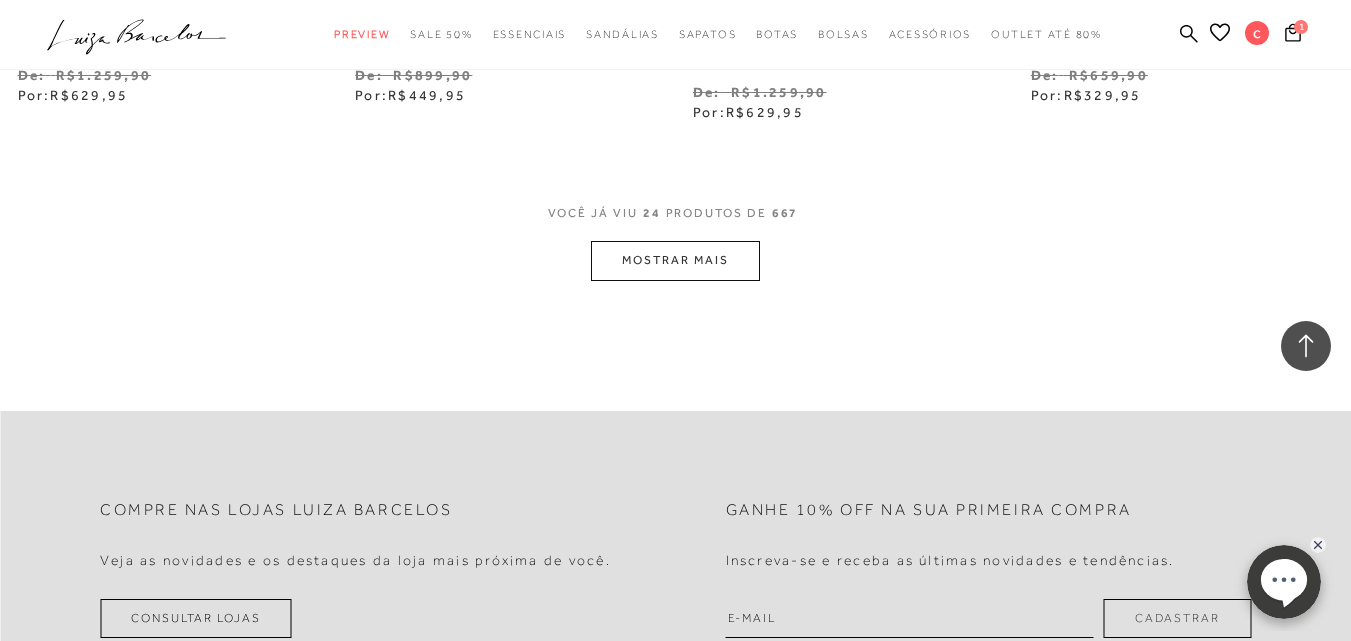 scroll, scrollTop: 4000, scrollLeft: 0, axis: vertical 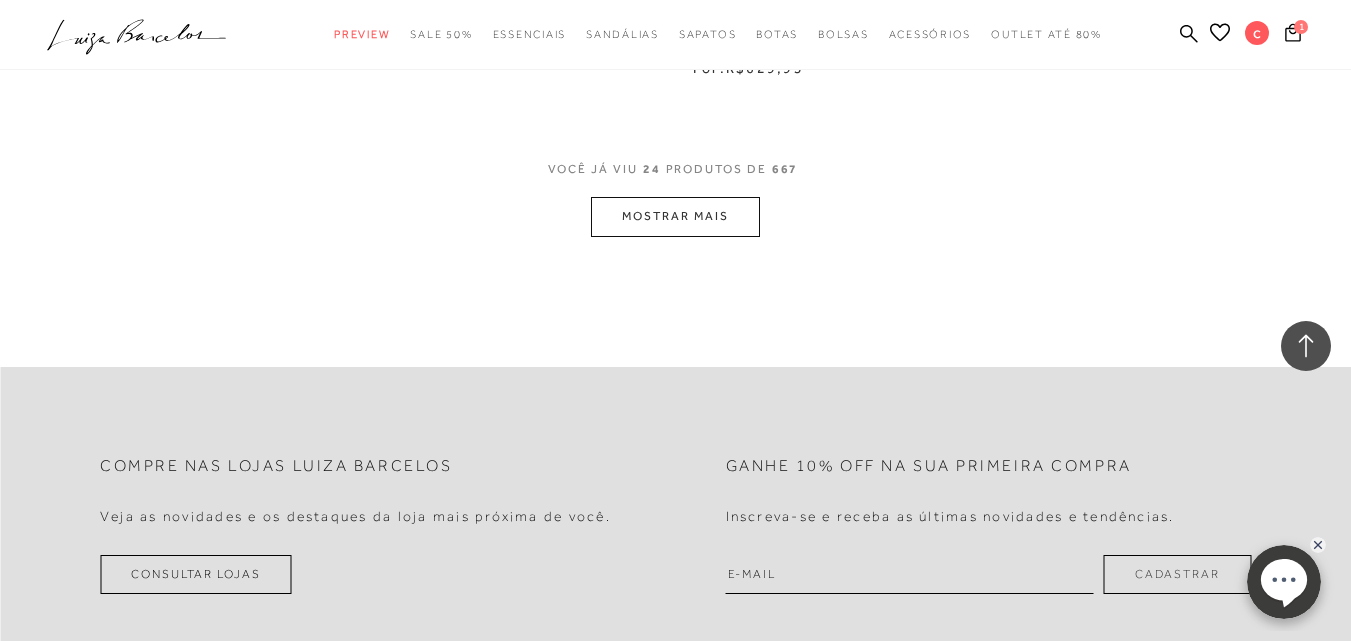 click on "MOSTRAR MAIS" at bounding box center (675, 216) 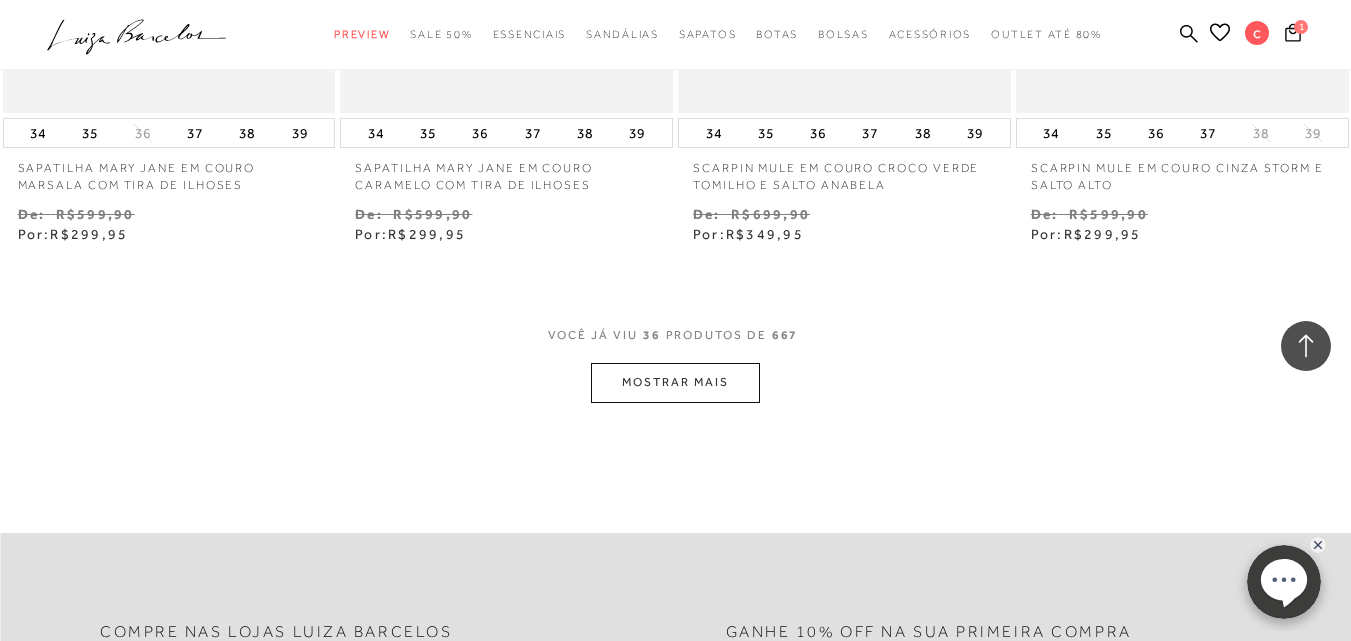 scroll, scrollTop: 5800, scrollLeft: 0, axis: vertical 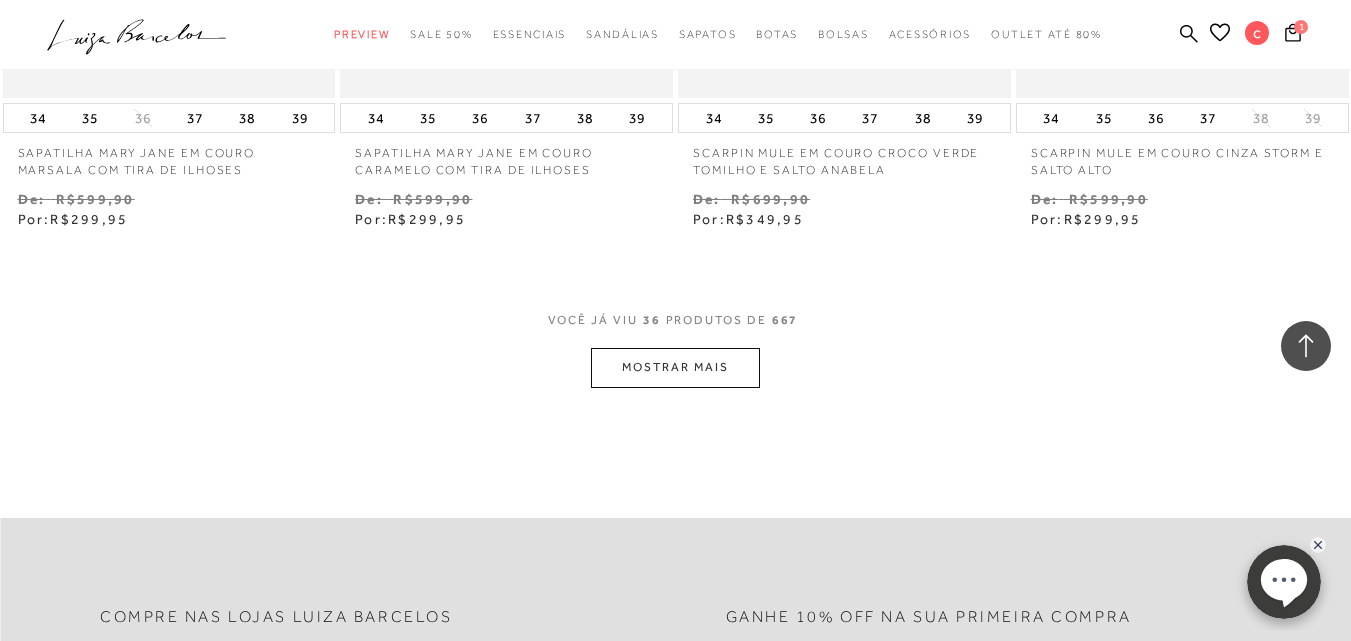 click on "MOSTRAR MAIS" at bounding box center [675, 367] 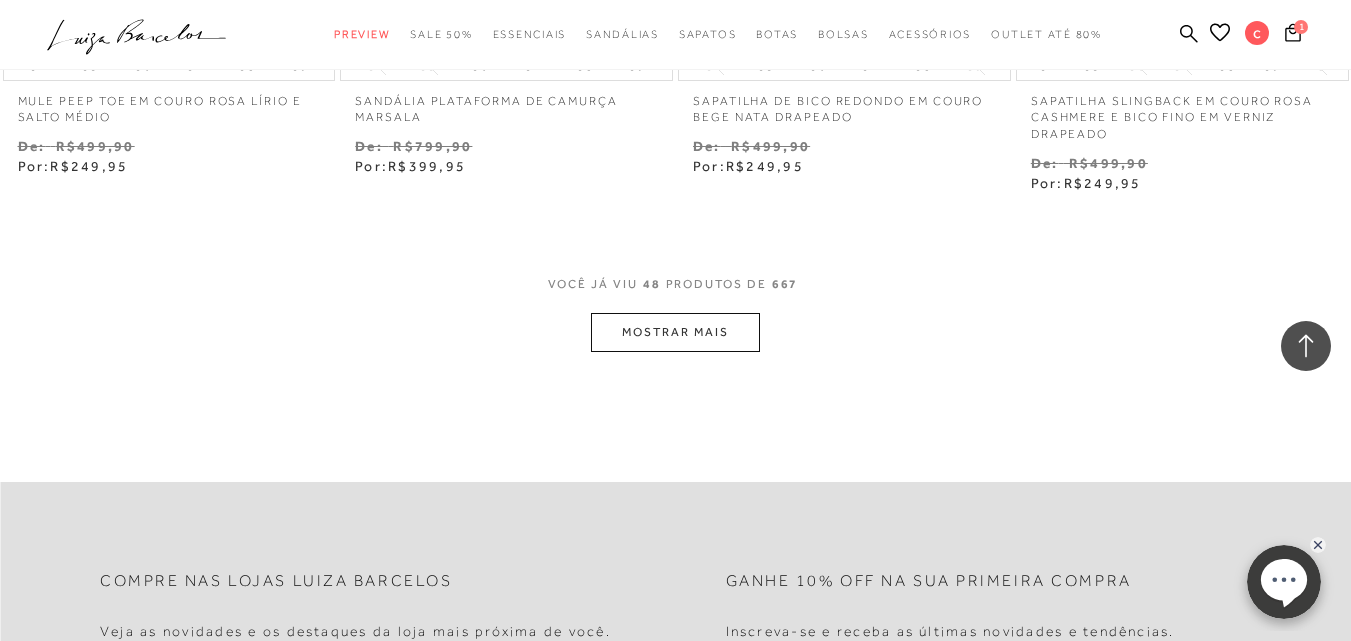 scroll, scrollTop: 7900, scrollLeft: 0, axis: vertical 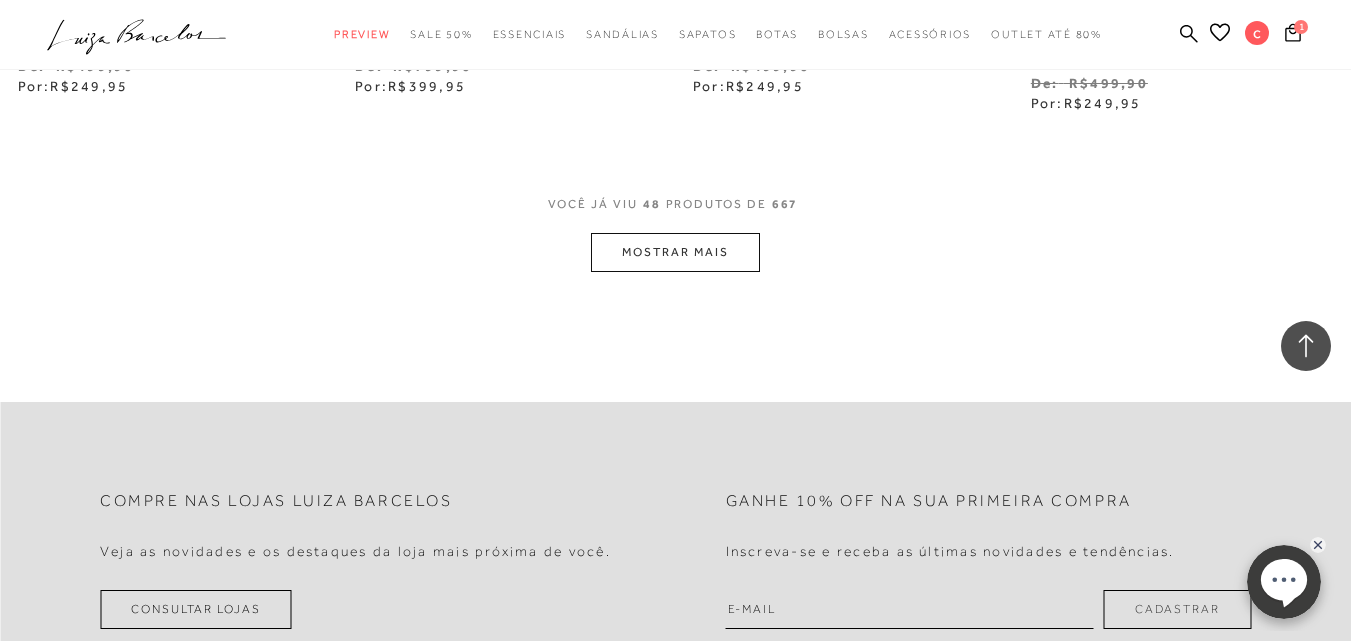 click on "MOSTRAR MAIS" at bounding box center (675, 252) 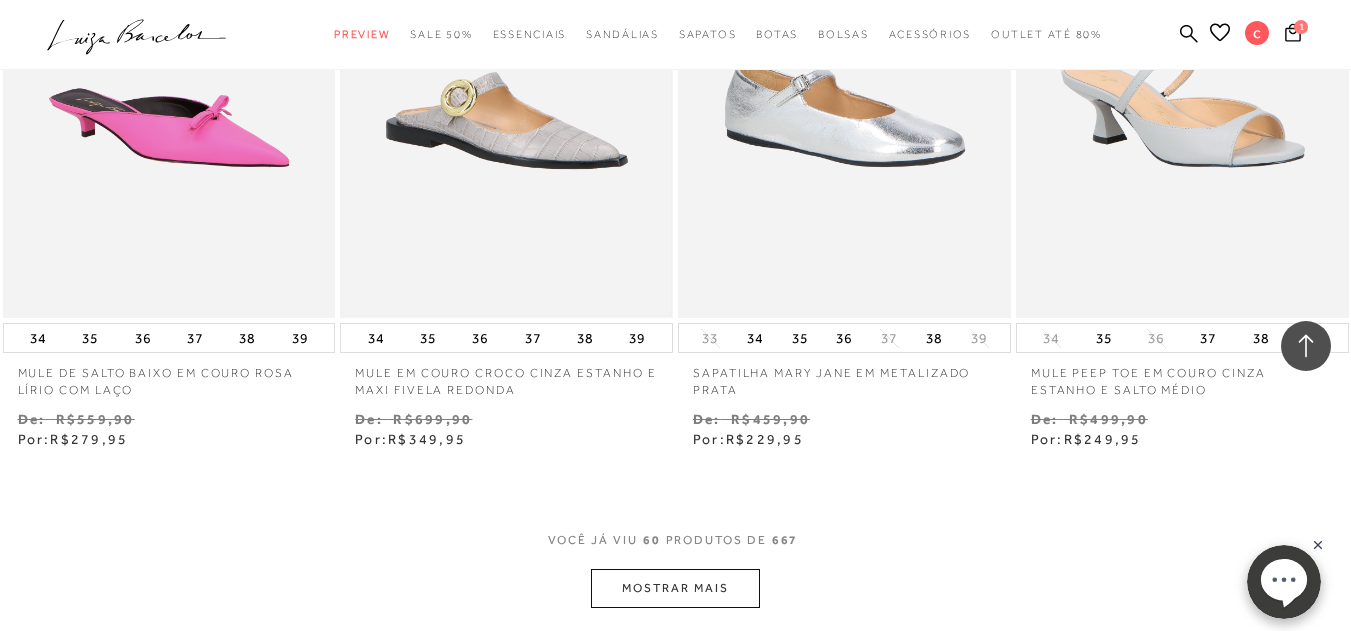 scroll, scrollTop: 9600, scrollLeft: 0, axis: vertical 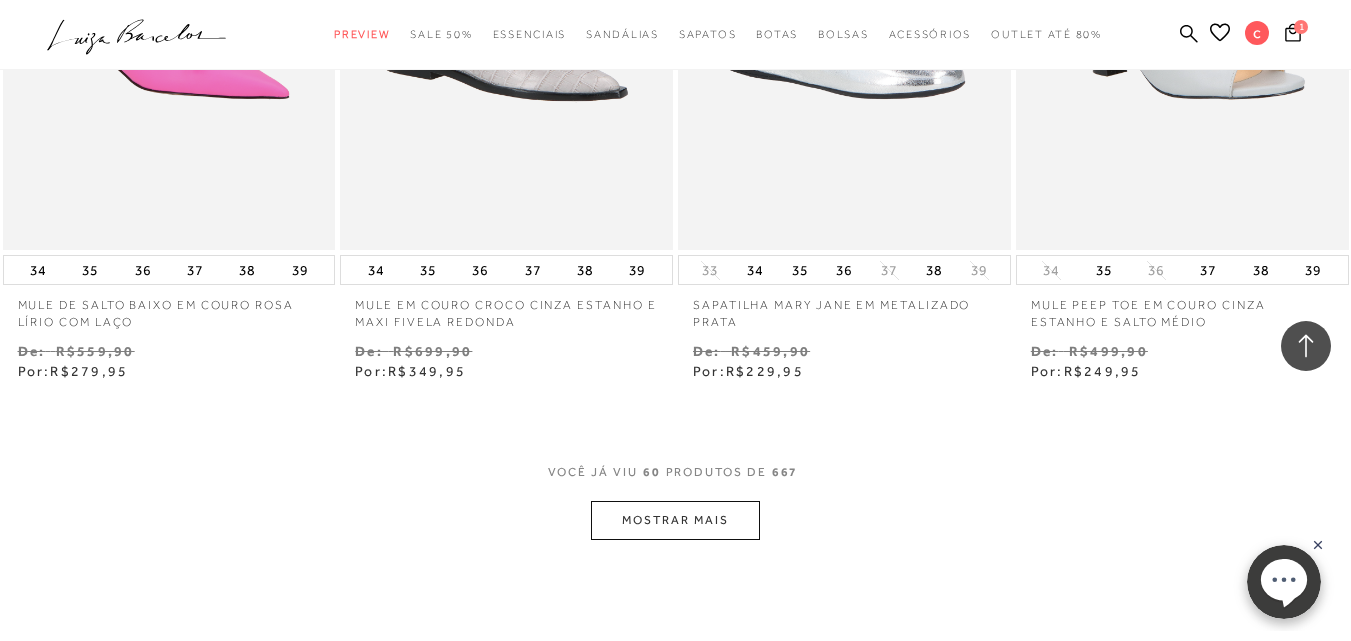 click on "MOSTRAR MAIS" at bounding box center (675, 520) 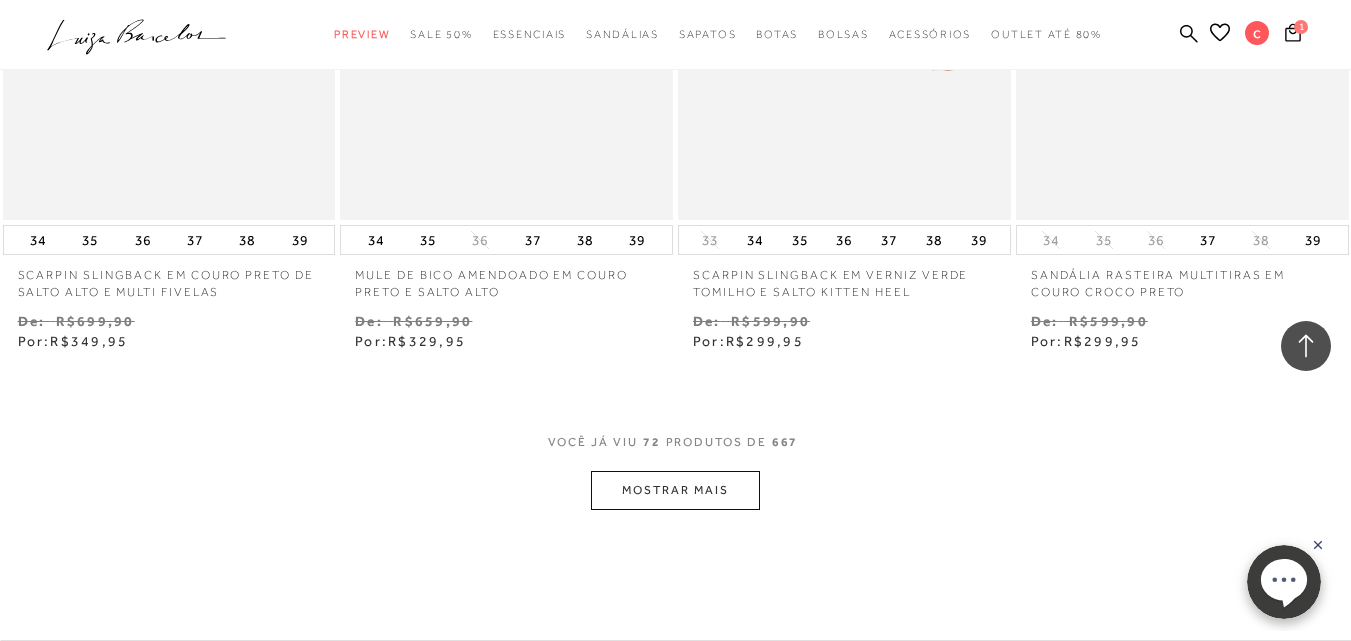 scroll, scrollTop: 11600, scrollLeft: 0, axis: vertical 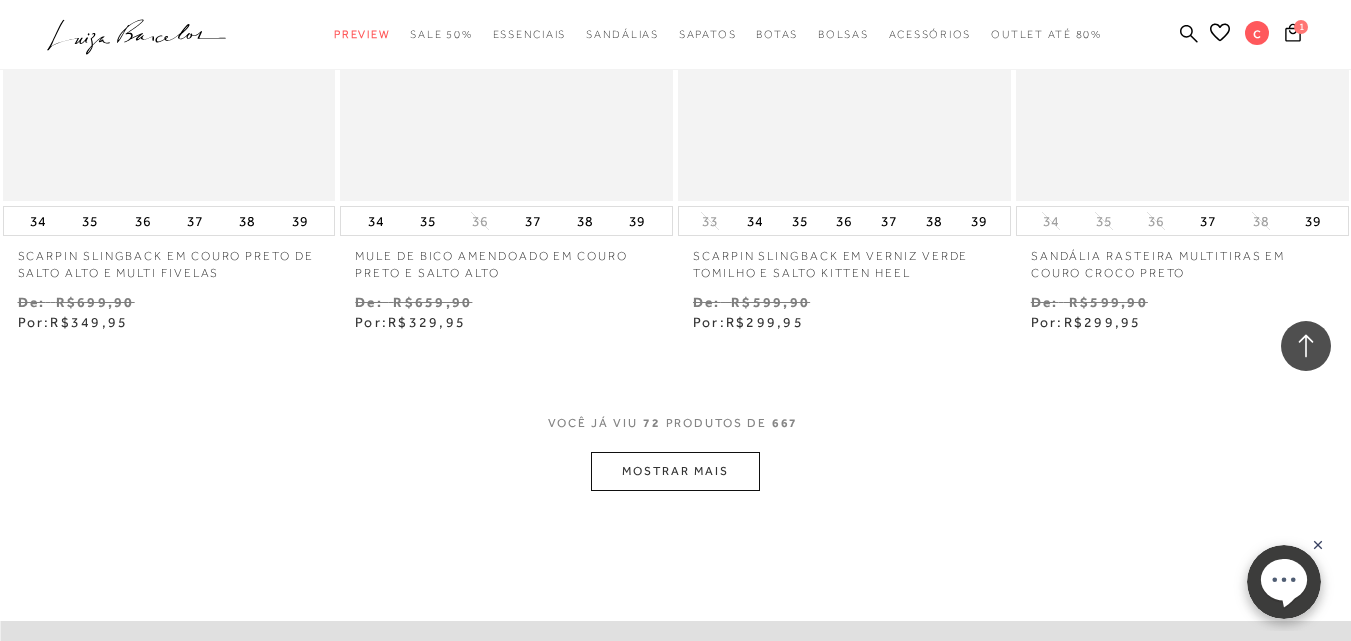 click on "MOSTRAR MAIS" at bounding box center [675, 471] 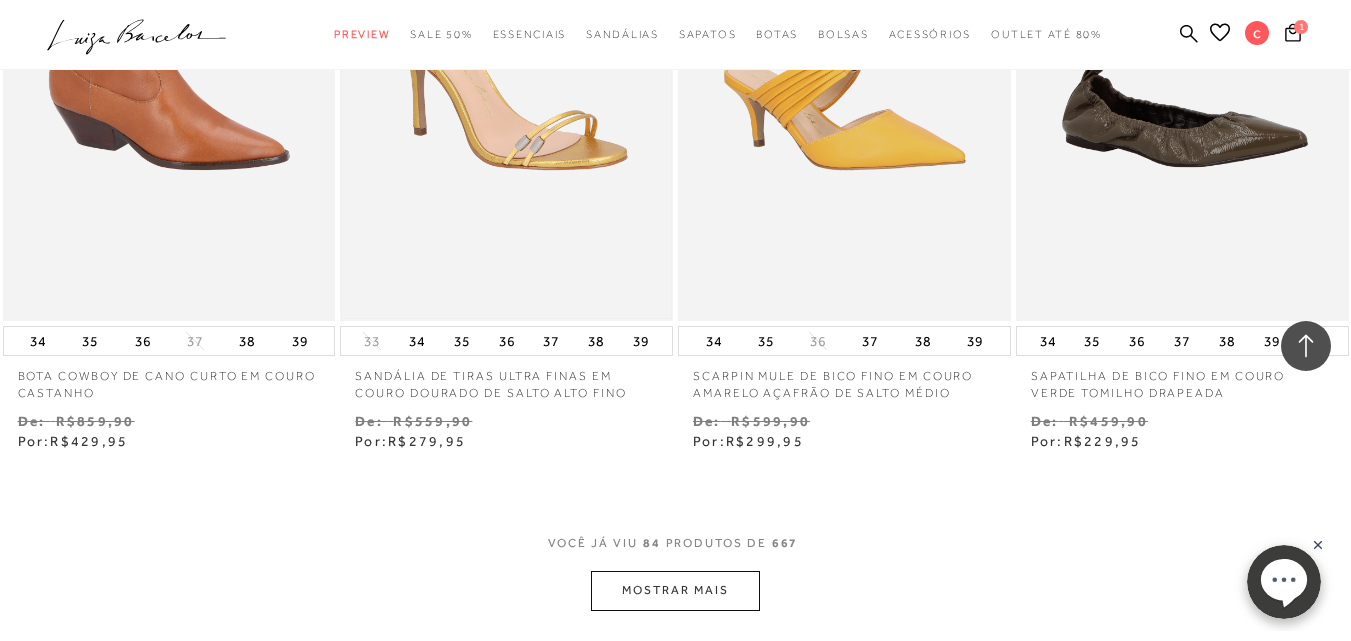 scroll, scrollTop: 13600, scrollLeft: 0, axis: vertical 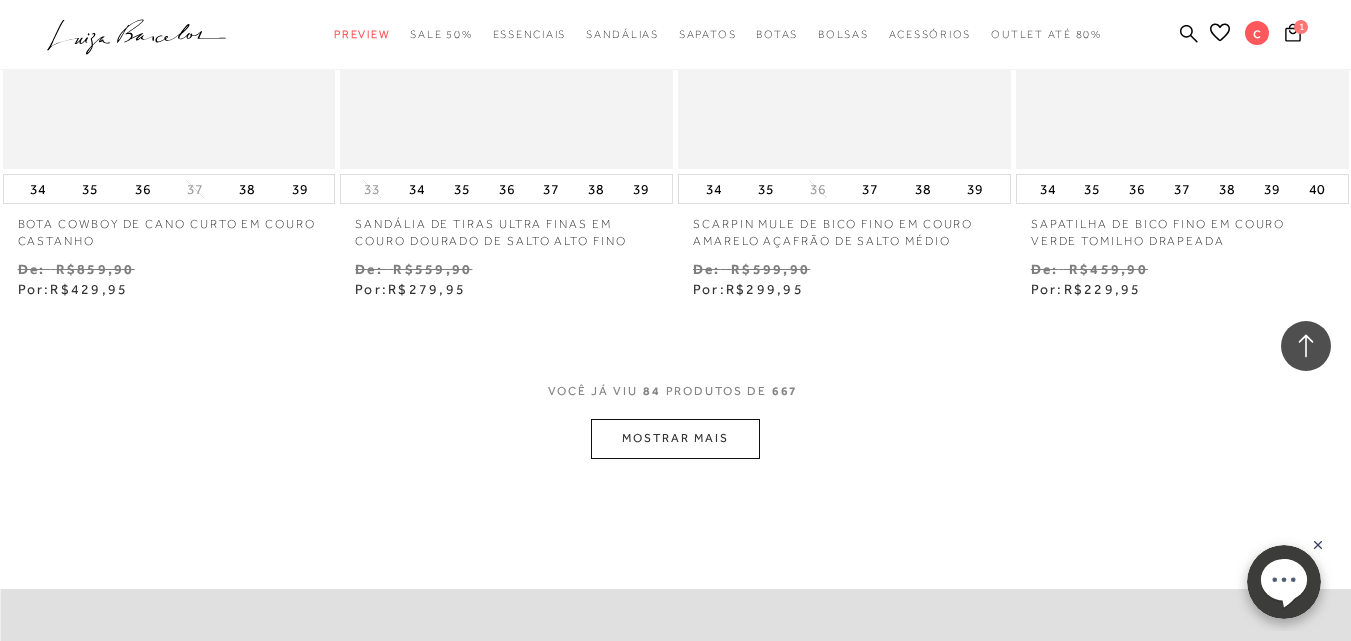 click on "MOSTRAR MAIS" at bounding box center (675, 438) 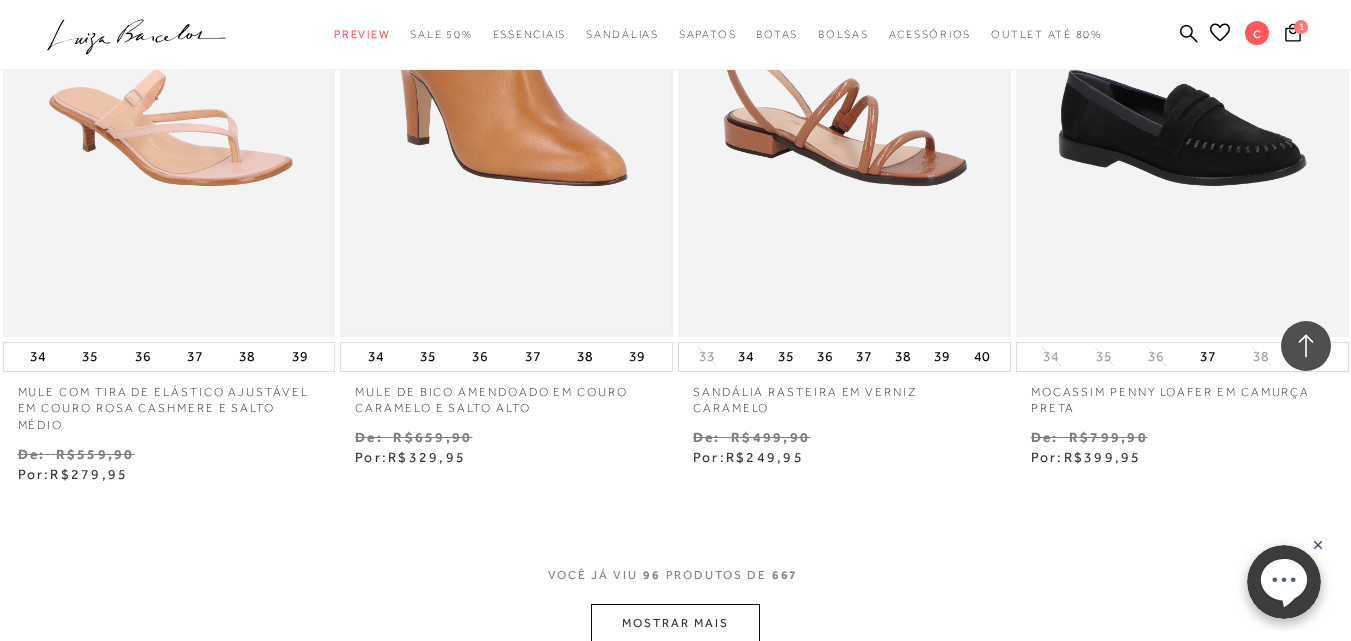 scroll, scrollTop: 15700, scrollLeft: 0, axis: vertical 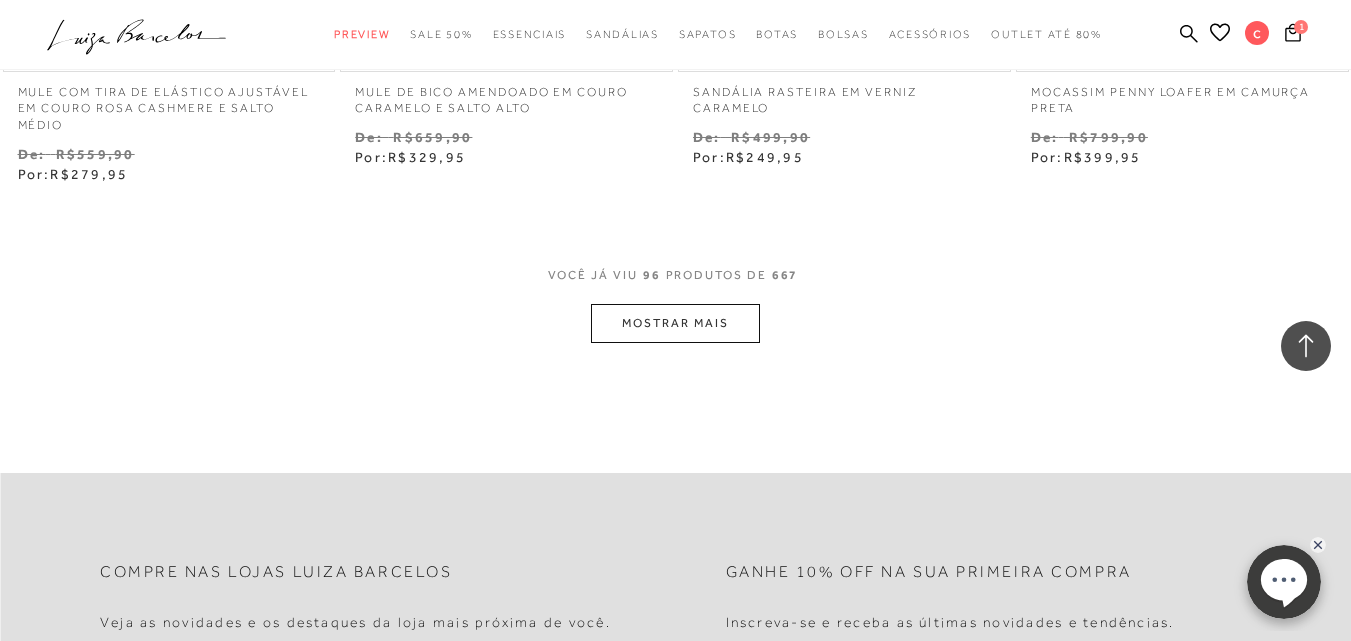 click on "MOSTRAR MAIS" at bounding box center (675, 323) 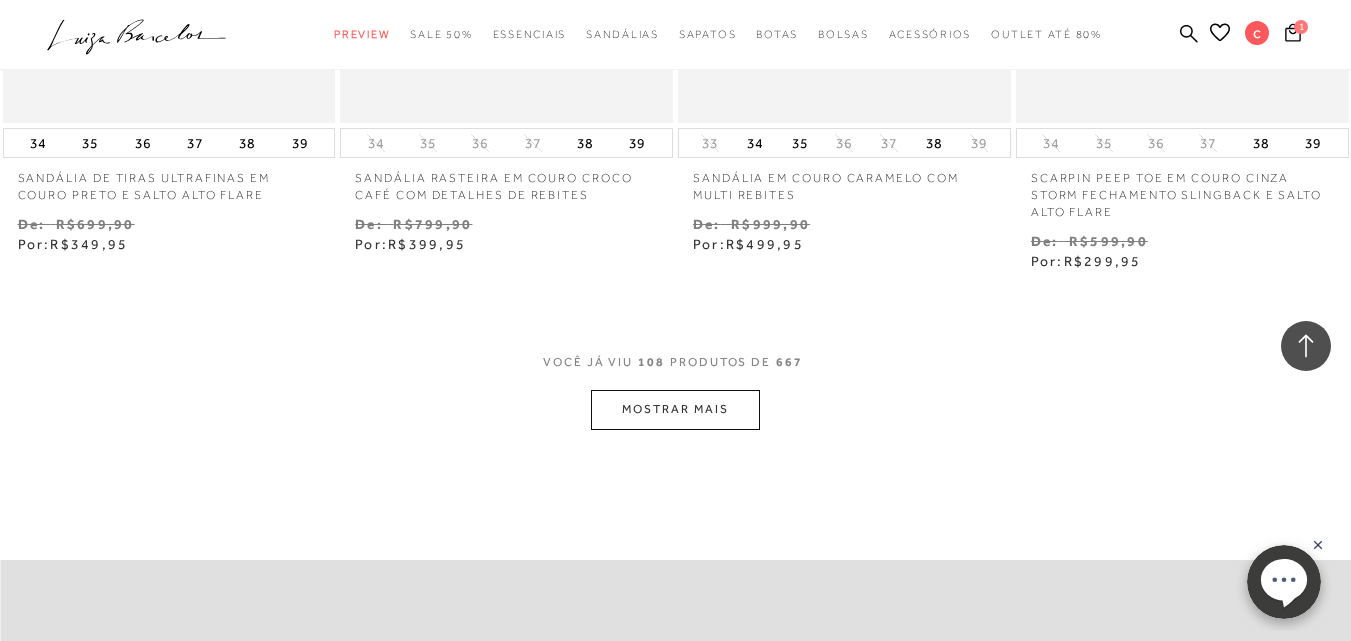 scroll, scrollTop: 17600, scrollLeft: 0, axis: vertical 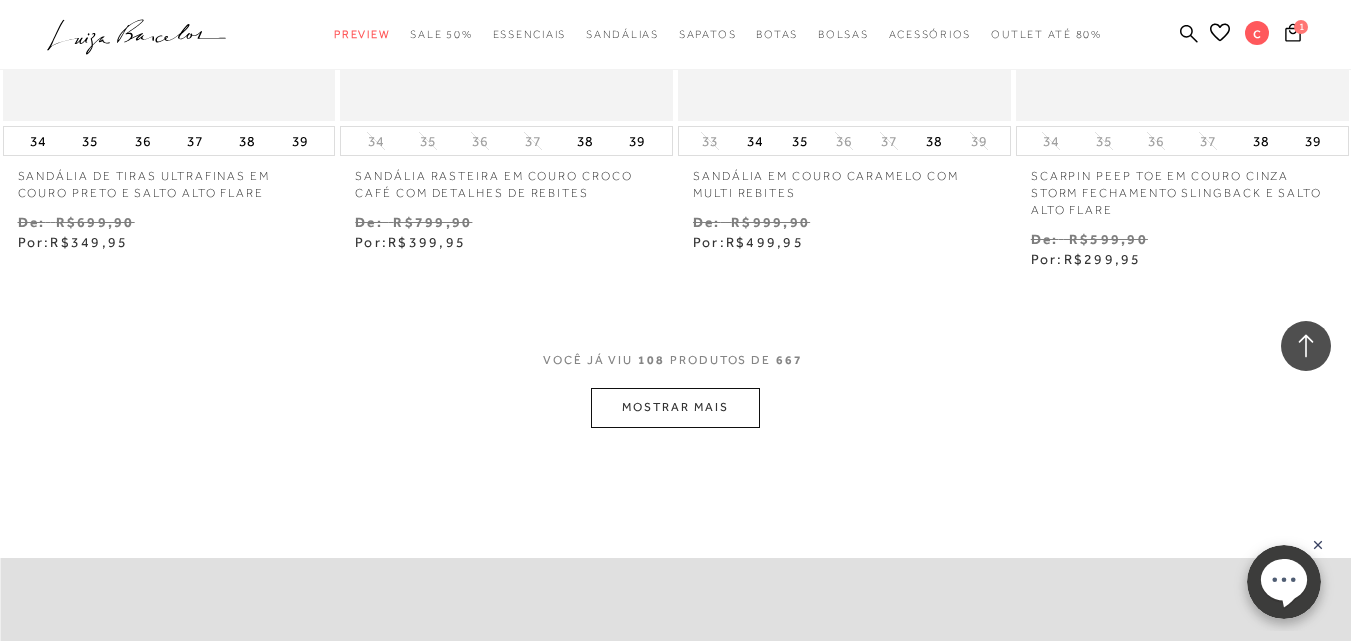 click on "MOSTRAR MAIS" at bounding box center (675, 407) 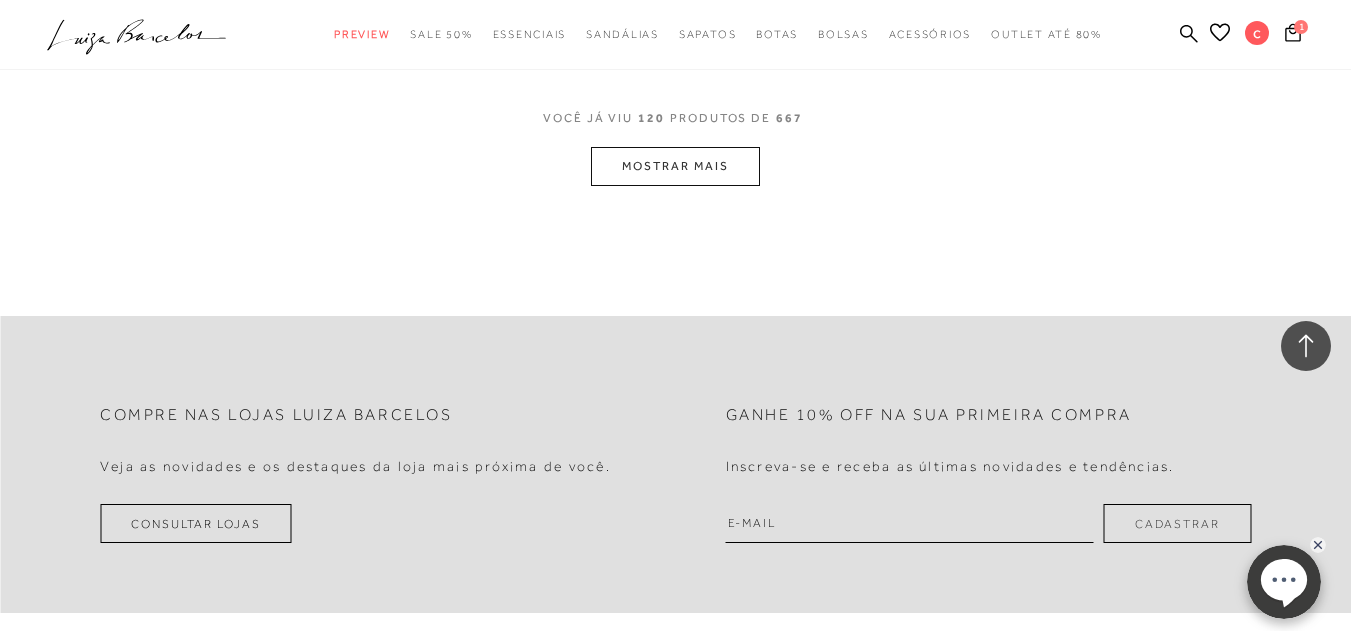 scroll, scrollTop: 19700, scrollLeft: 0, axis: vertical 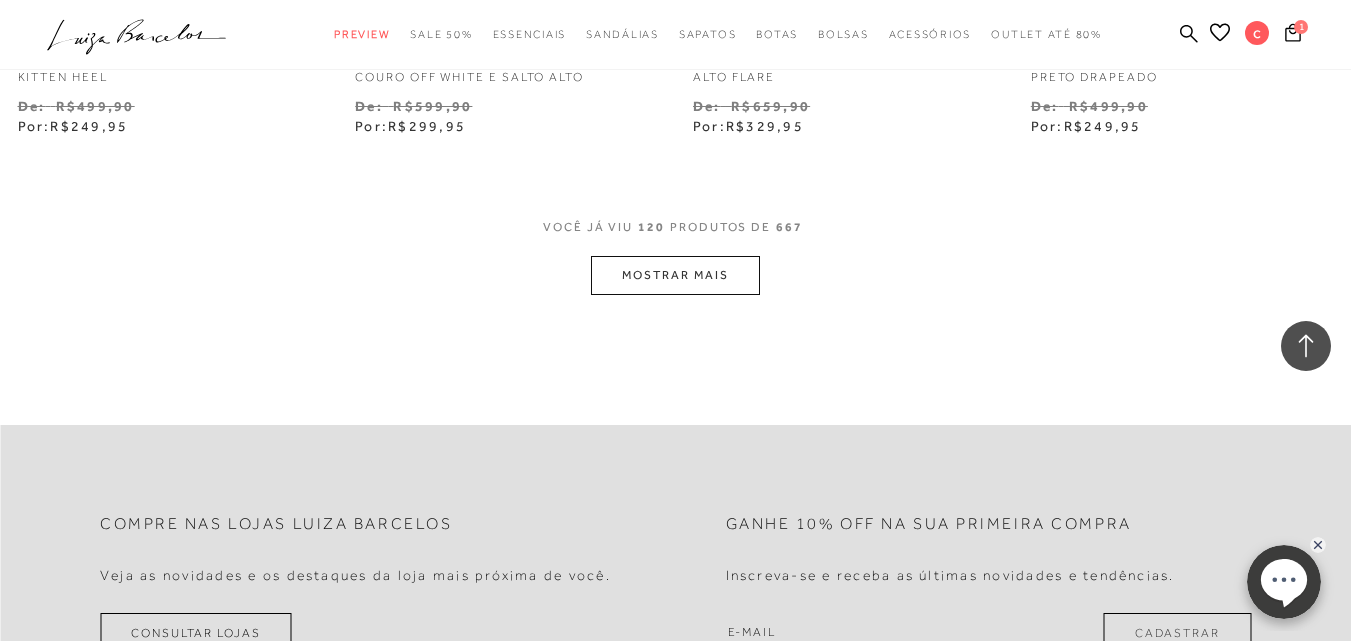 click on "MOSTRAR MAIS" at bounding box center (675, 275) 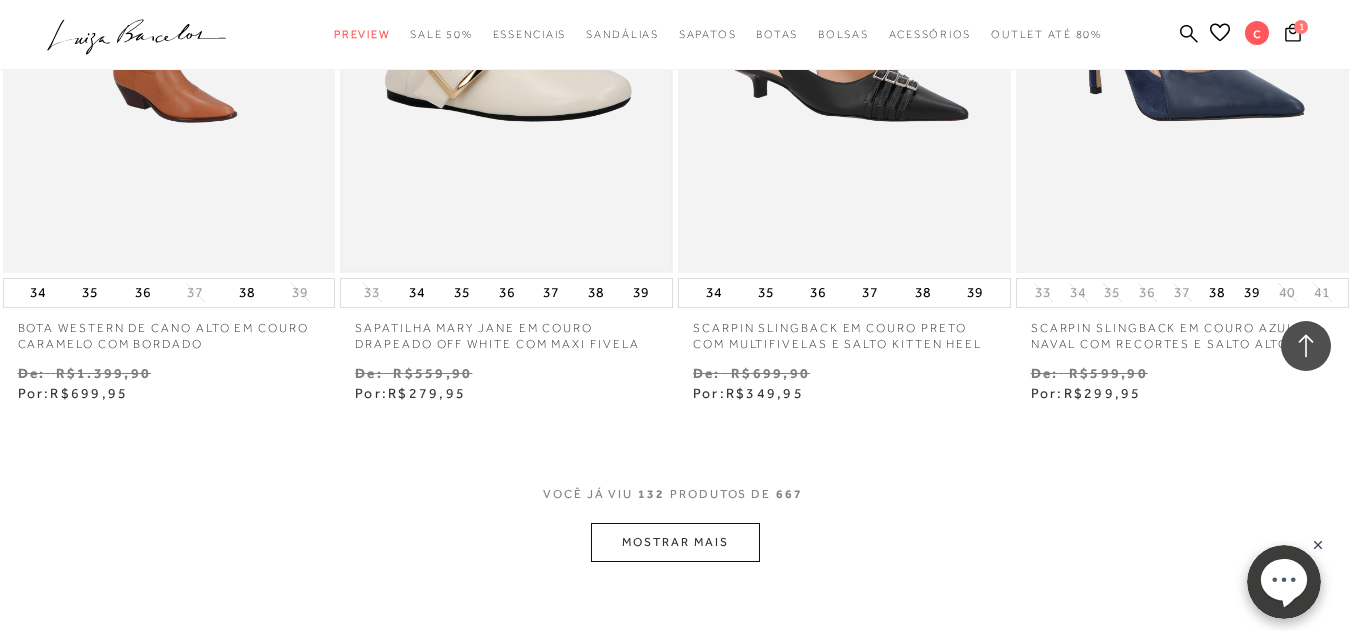 scroll, scrollTop: 21400, scrollLeft: 0, axis: vertical 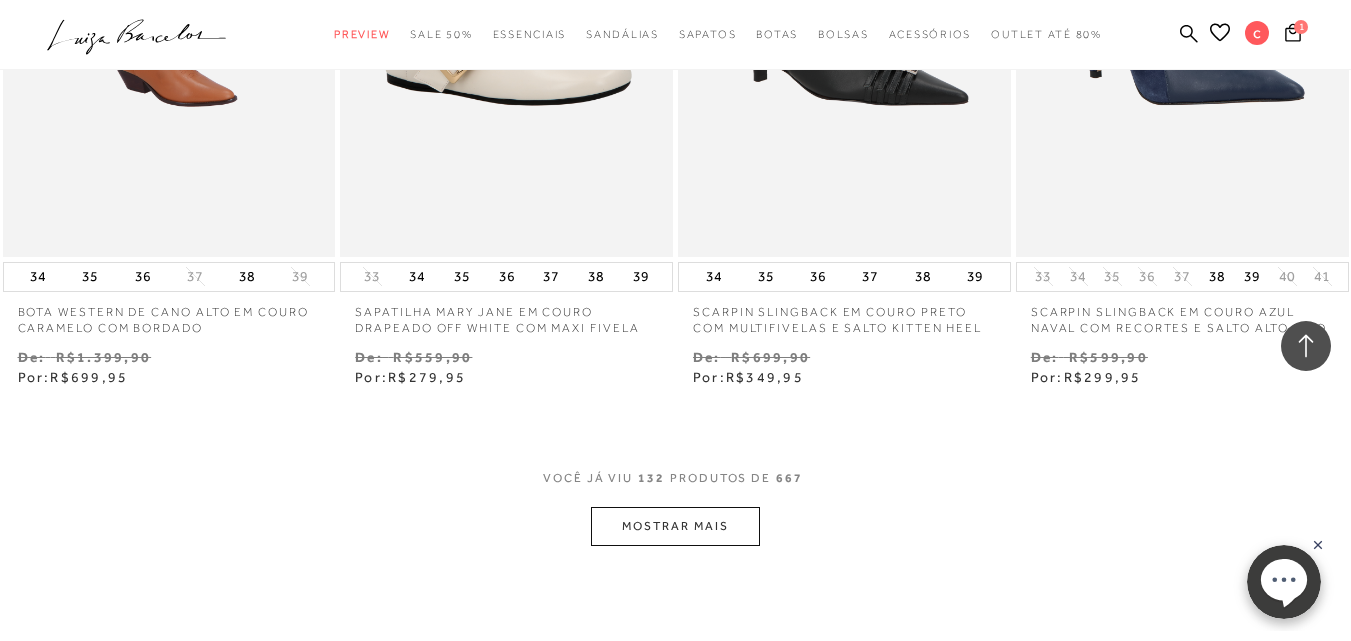 click on "MOSTRAR MAIS" at bounding box center (675, 526) 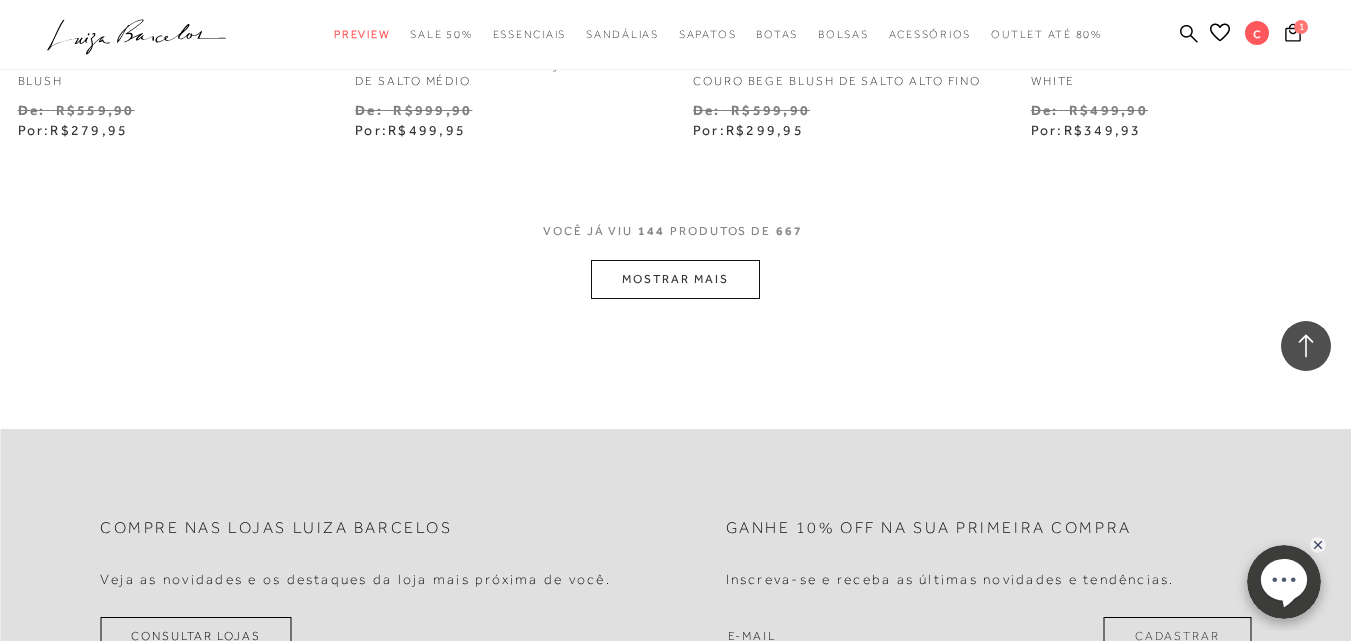 scroll, scrollTop: 23600, scrollLeft: 0, axis: vertical 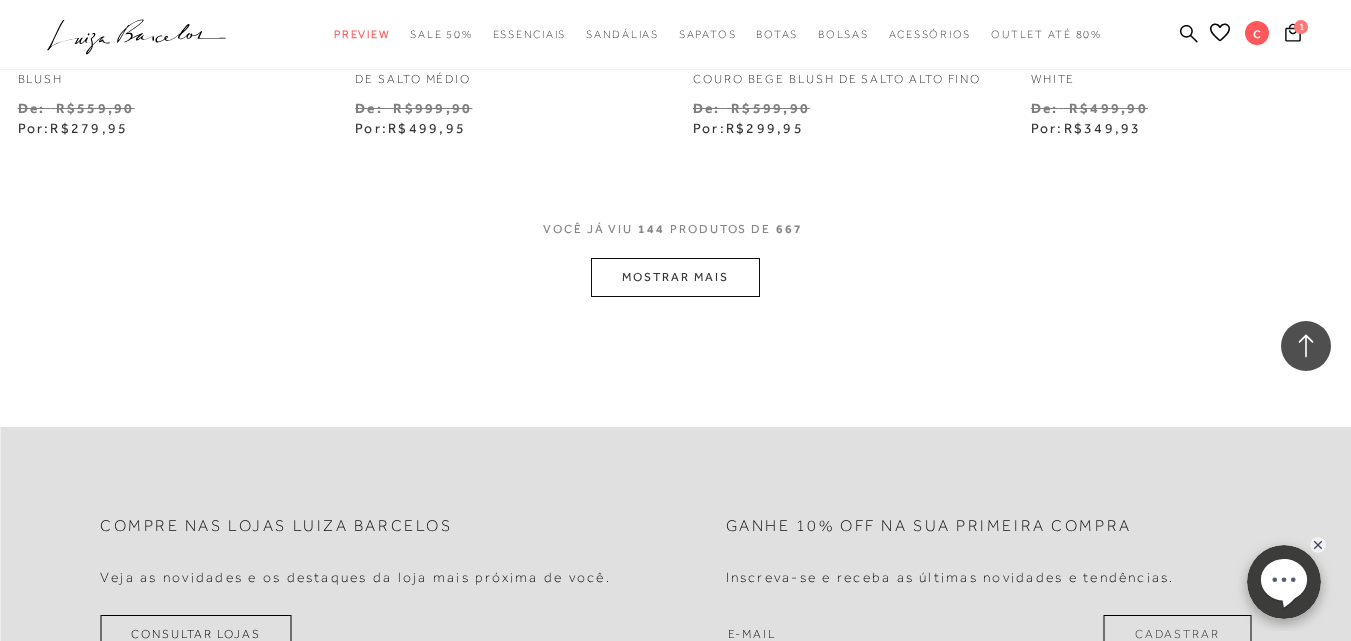 click on "MOSTRAR MAIS" at bounding box center [675, 277] 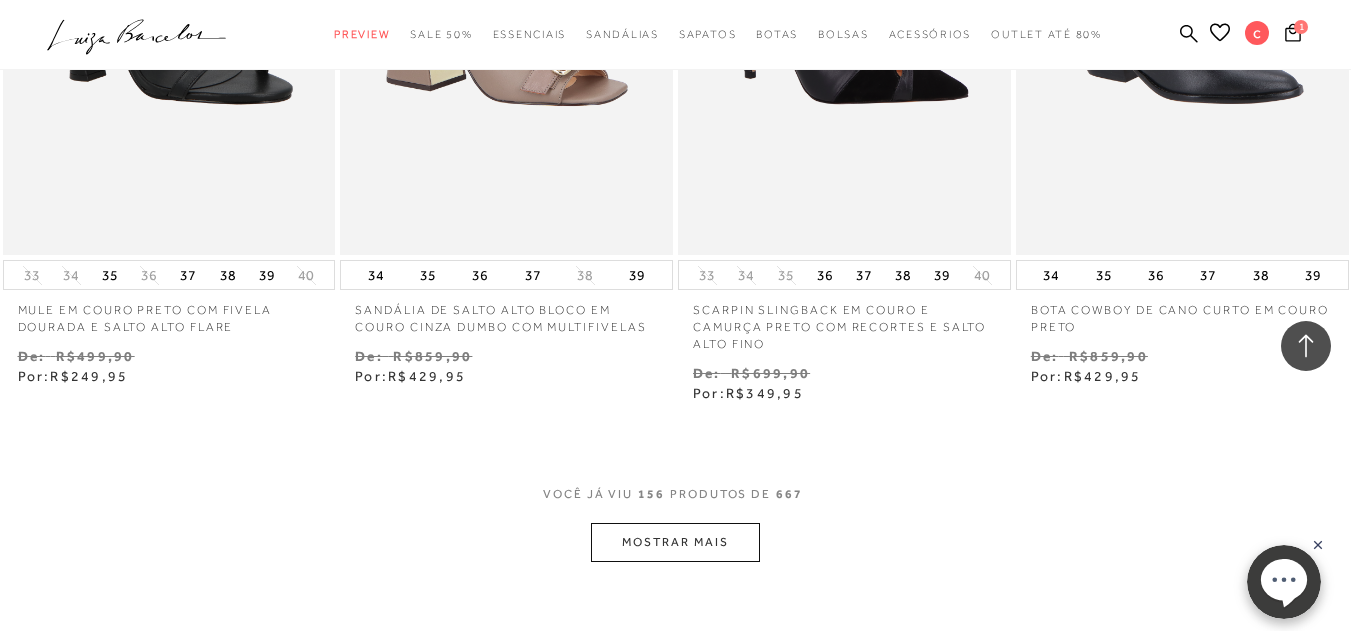 scroll, scrollTop: 25500, scrollLeft: 0, axis: vertical 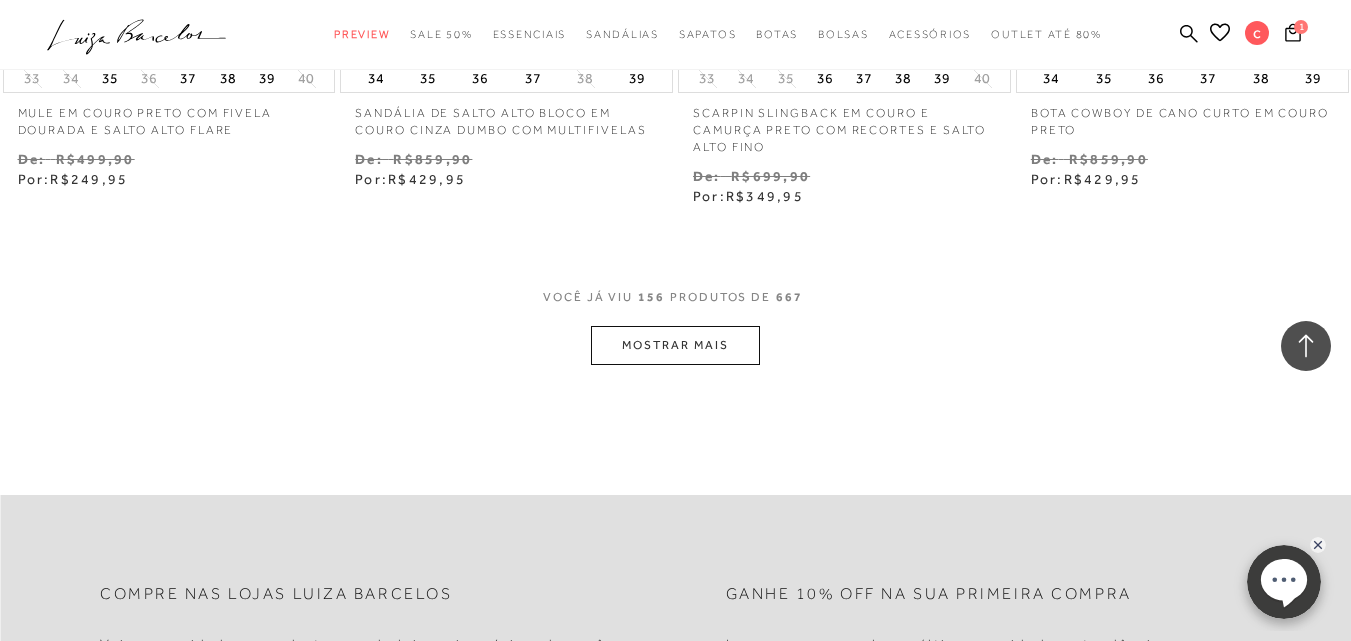 click on "MOSTRAR MAIS" at bounding box center [675, 345] 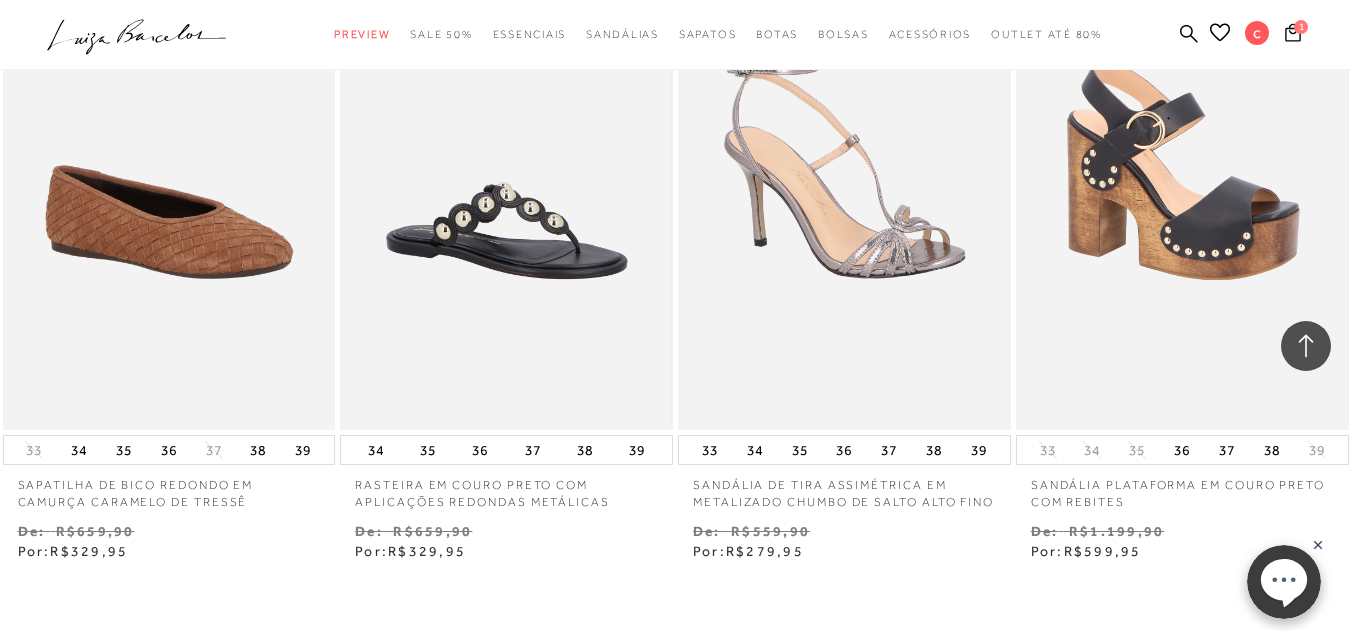 scroll, scrollTop: 27300, scrollLeft: 0, axis: vertical 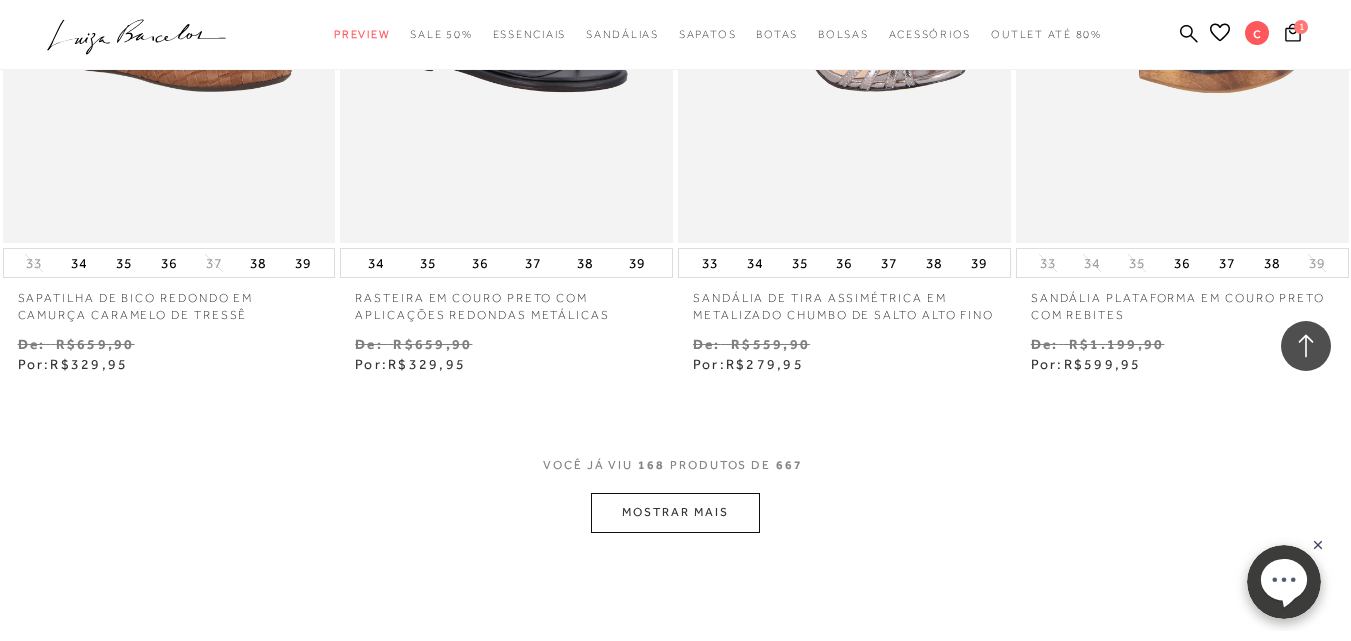 click on "MOSTRAR MAIS" at bounding box center (675, 512) 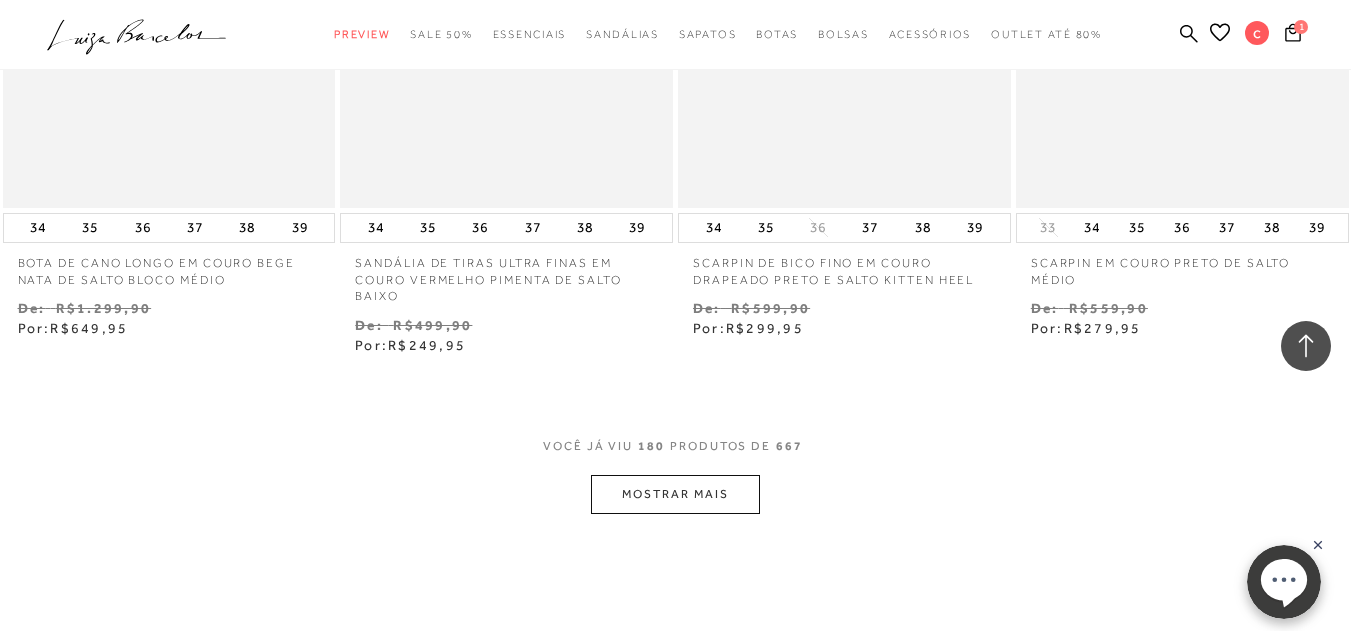 scroll, scrollTop: 29500, scrollLeft: 0, axis: vertical 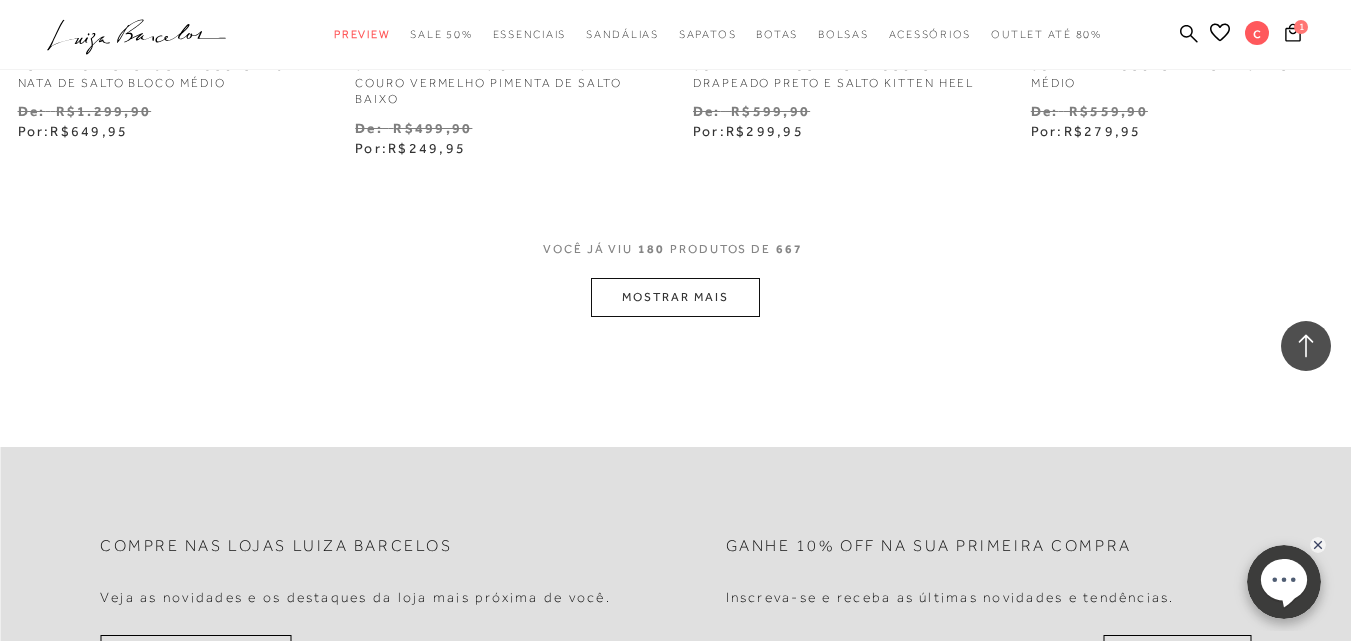 click on "MOSTRAR MAIS" at bounding box center [675, 297] 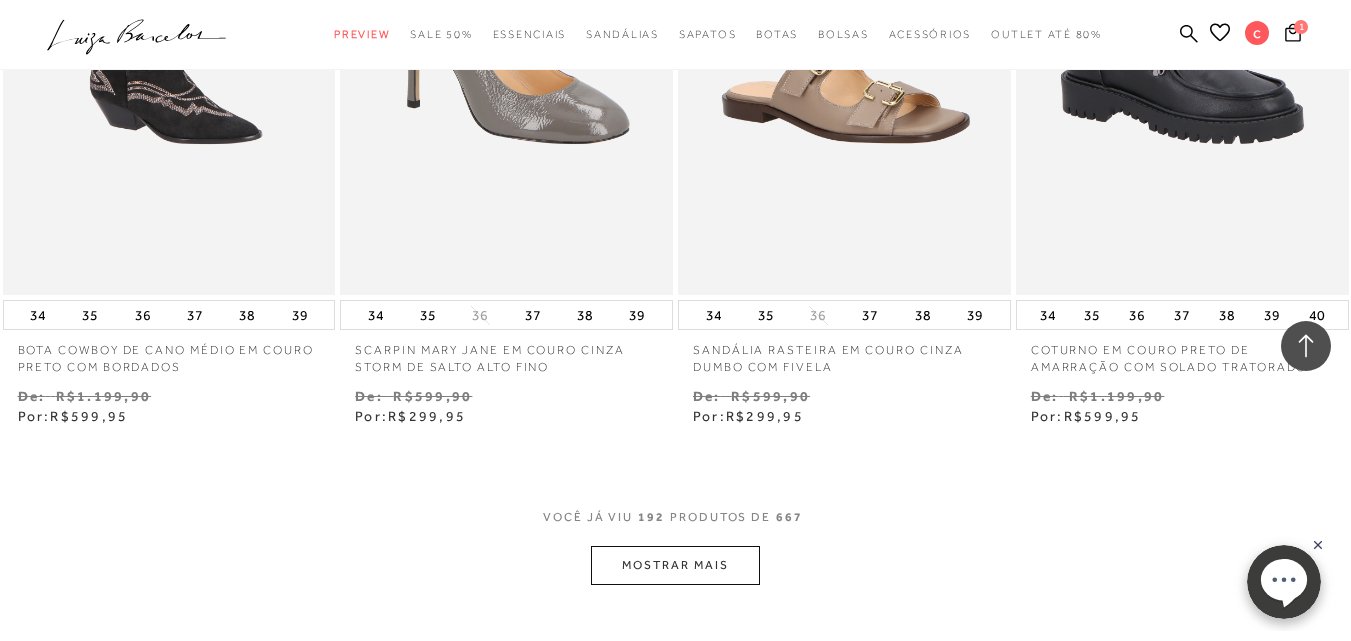 scroll, scrollTop: 31300, scrollLeft: 0, axis: vertical 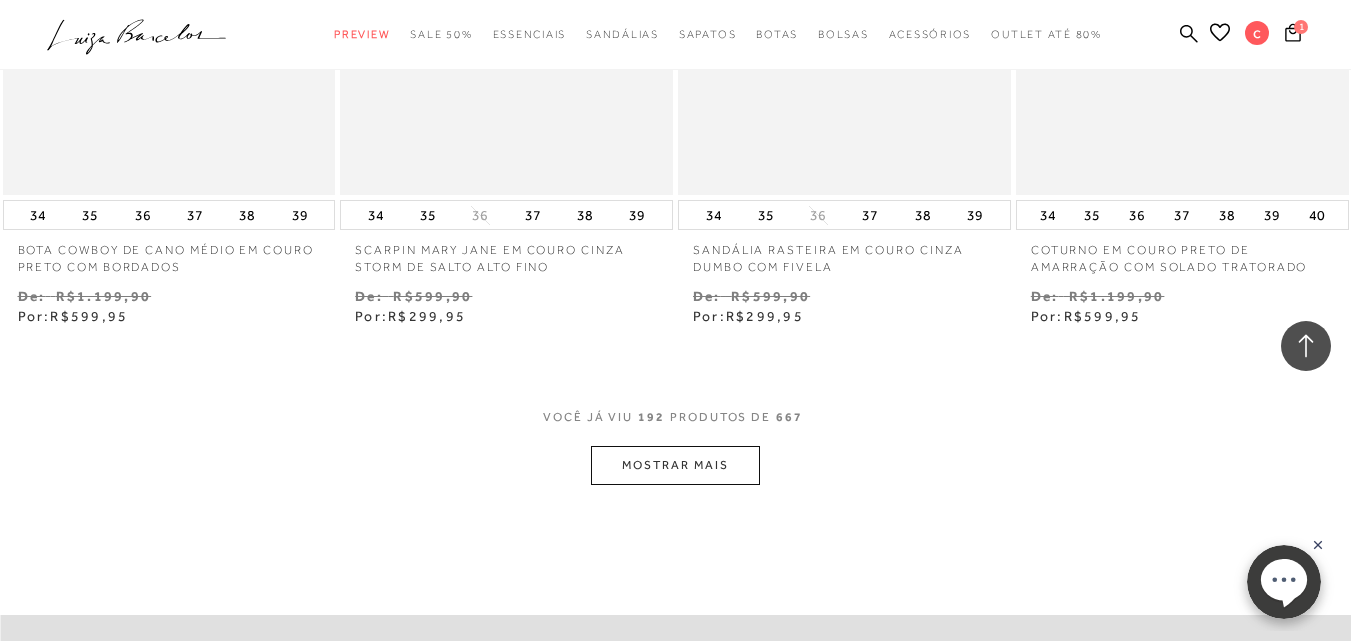 click on "MOSTRAR MAIS" at bounding box center [675, 465] 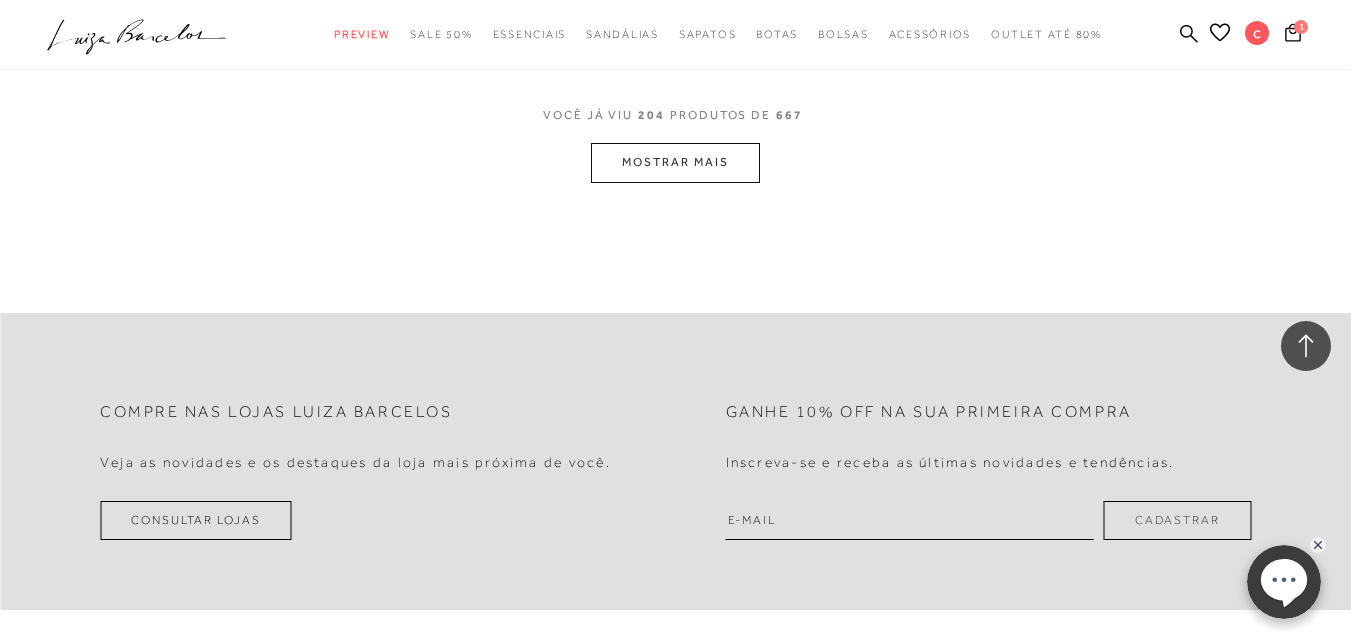 scroll, scrollTop: 33300, scrollLeft: 0, axis: vertical 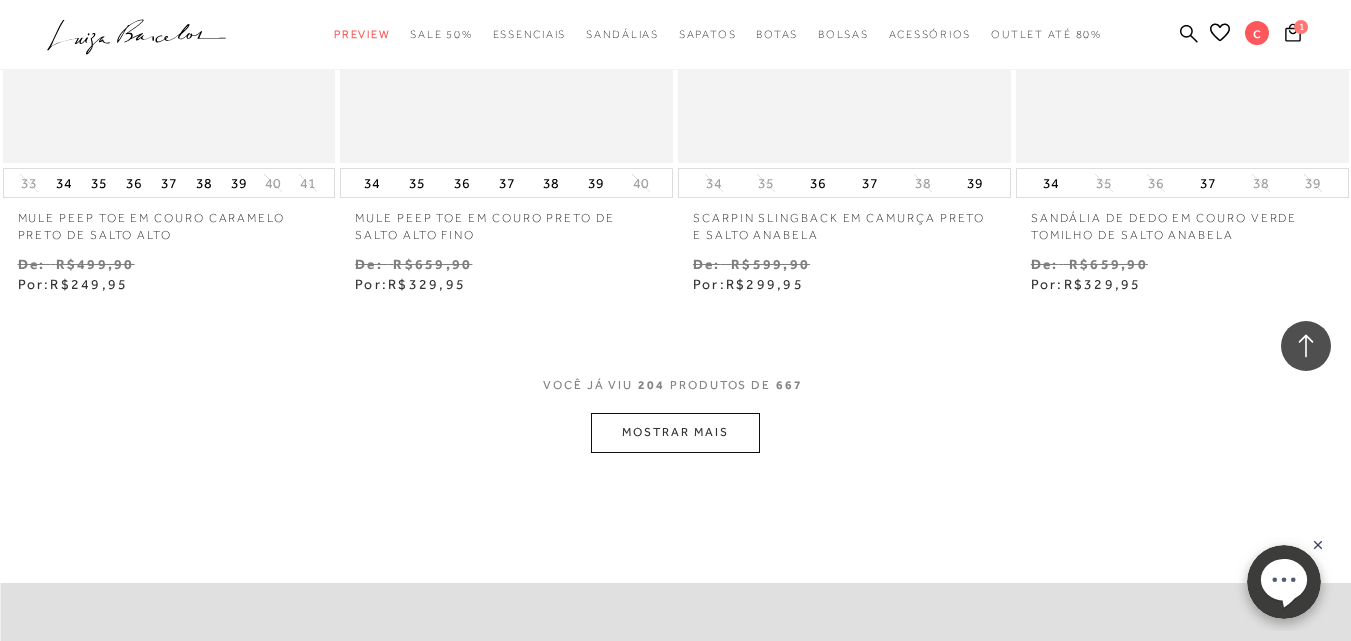 click on "MOSTRAR MAIS" at bounding box center (675, 432) 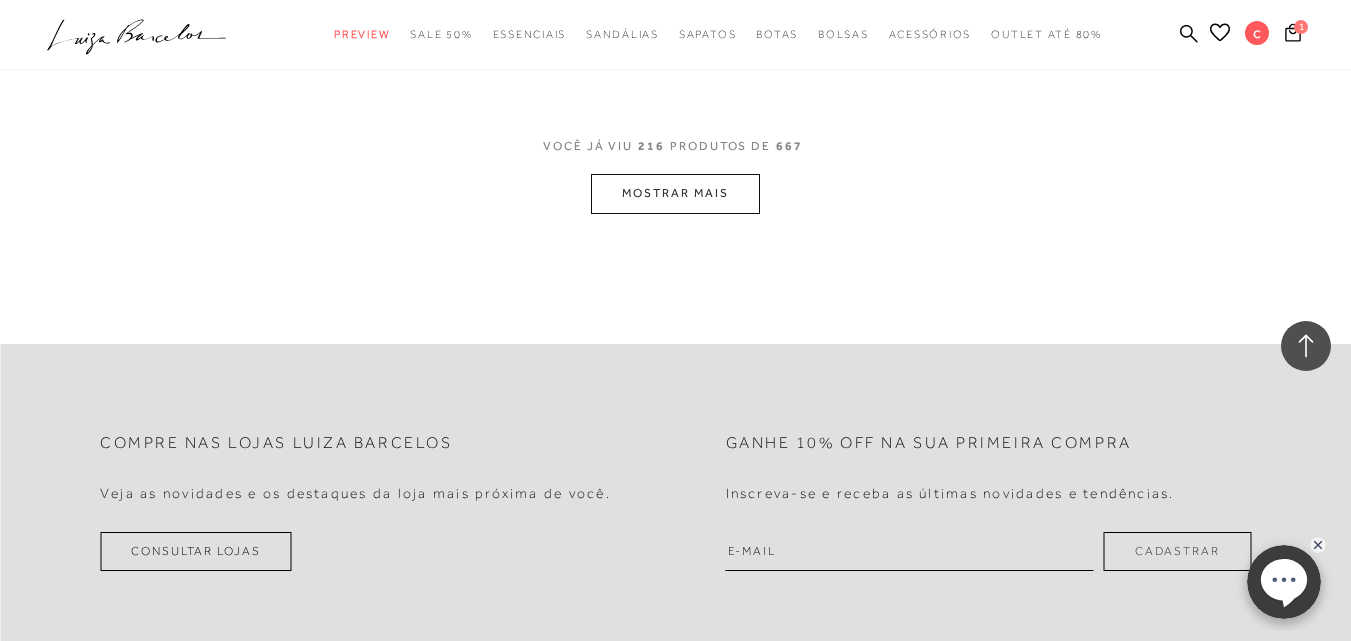 scroll, scrollTop: 35400, scrollLeft: 0, axis: vertical 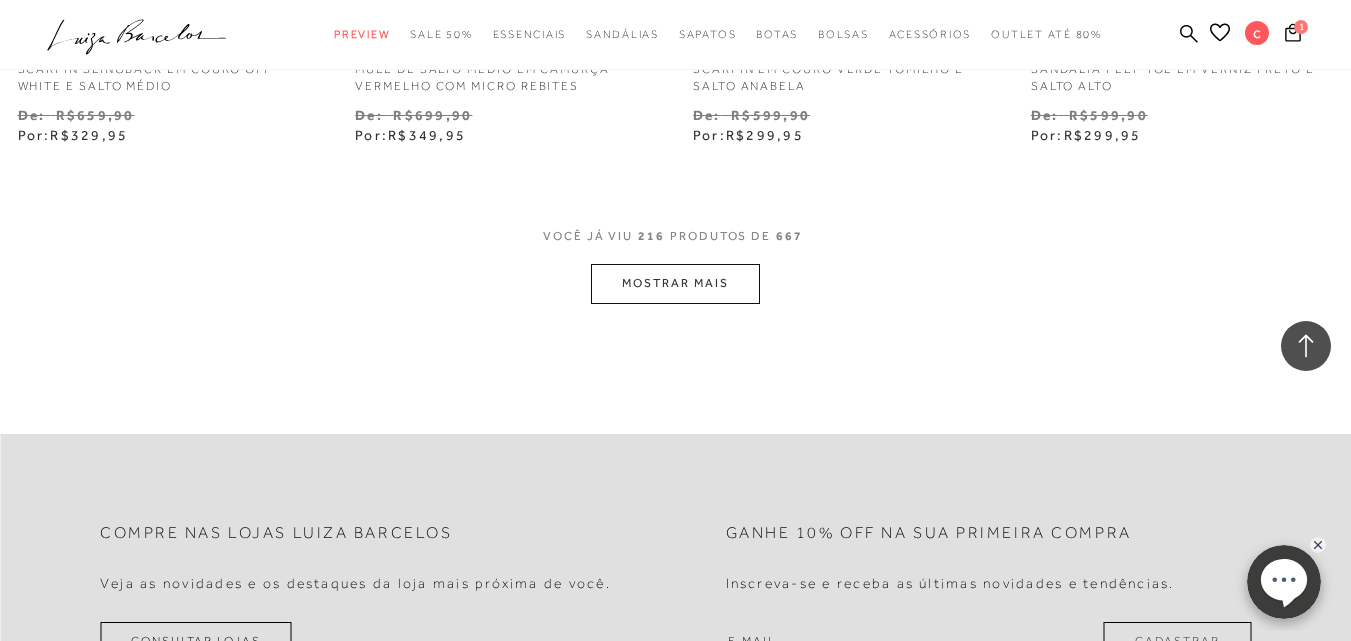 click on "MOSTRAR MAIS" at bounding box center (675, 283) 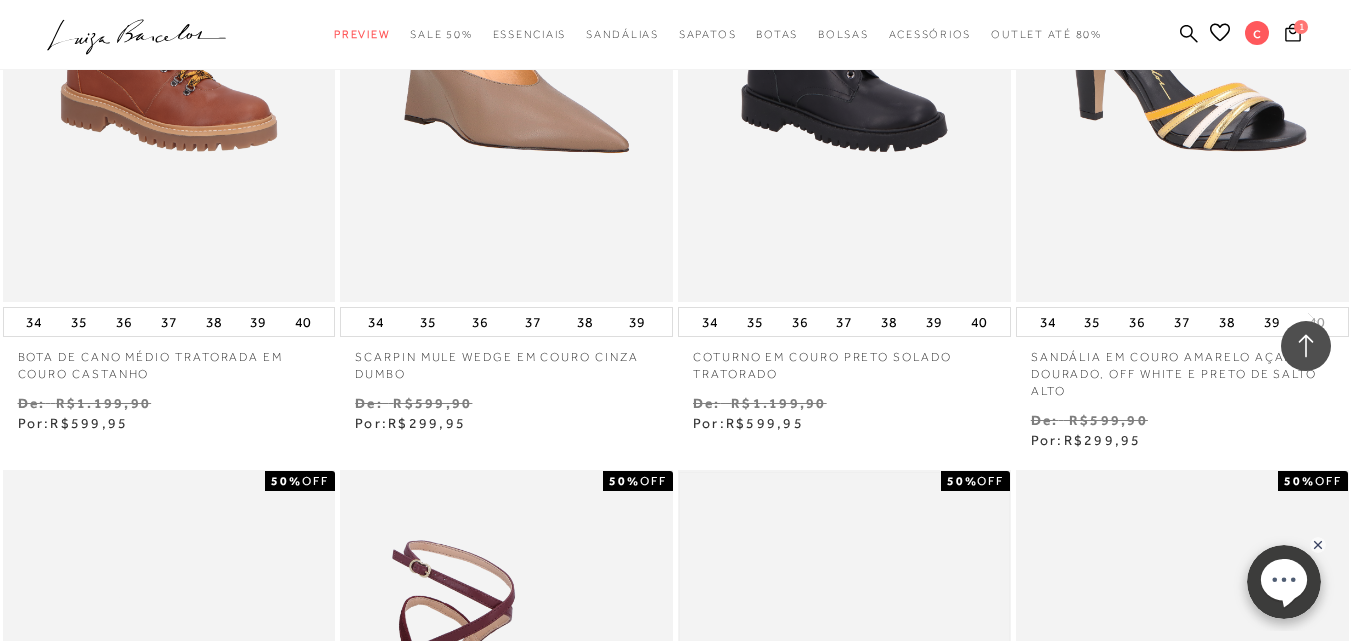 scroll, scrollTop: 36200, scrollLeft: 0, axis: vertical 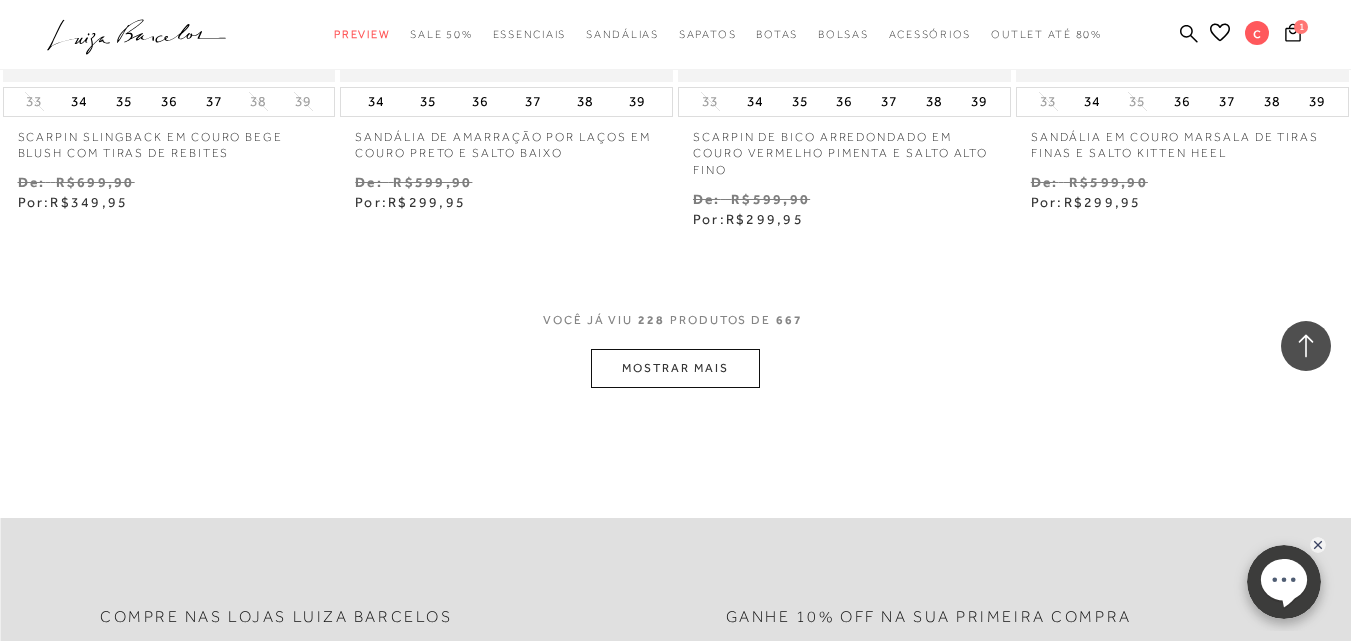 click on "MOSTRAR MAIS" at bounding box center [675, 368] 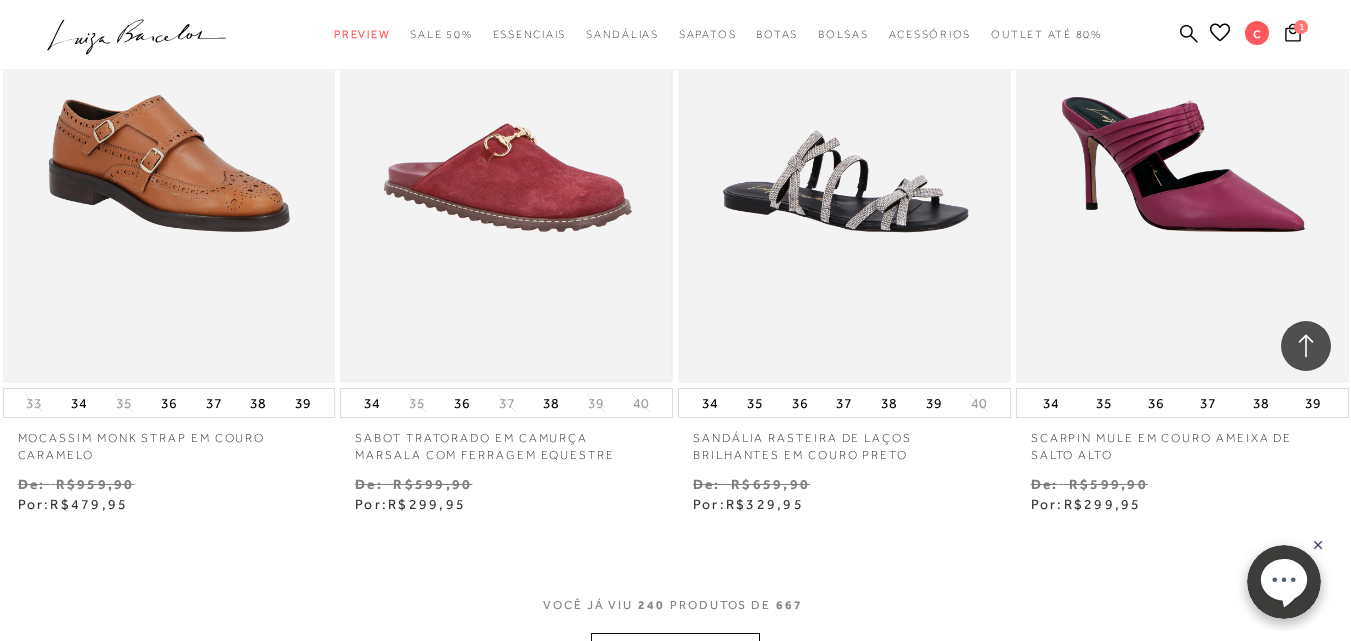 scroll, scrollTop: 39200, scrollLeft: 0, axis: vertical 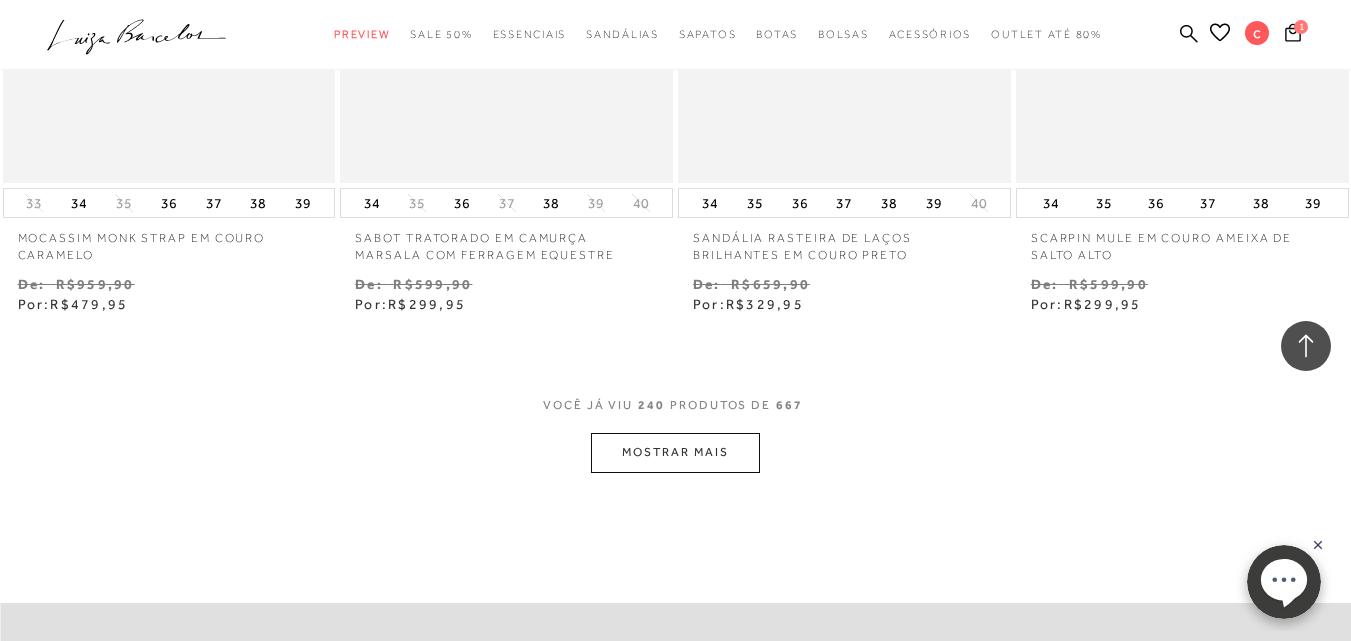 click on "MOSTRAR MAIS" at bounding box center [675, 452] 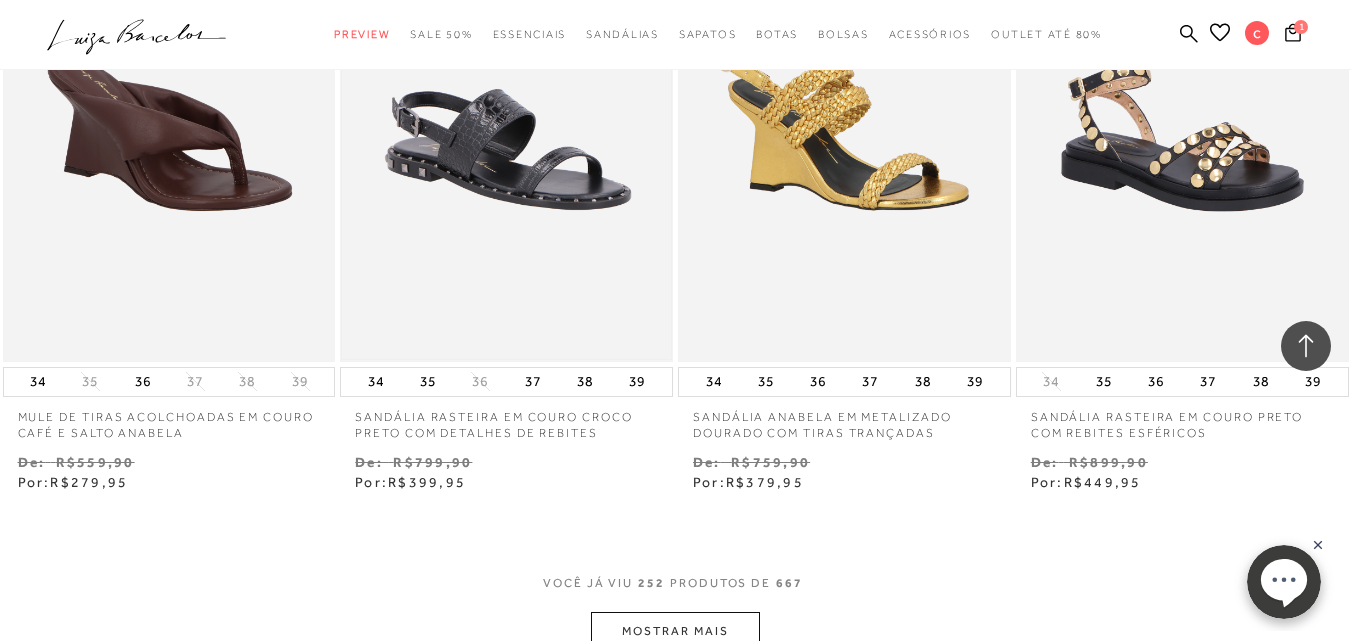 scroll, scrollTop: 41100, scrollLeft: 0, axis: vertical 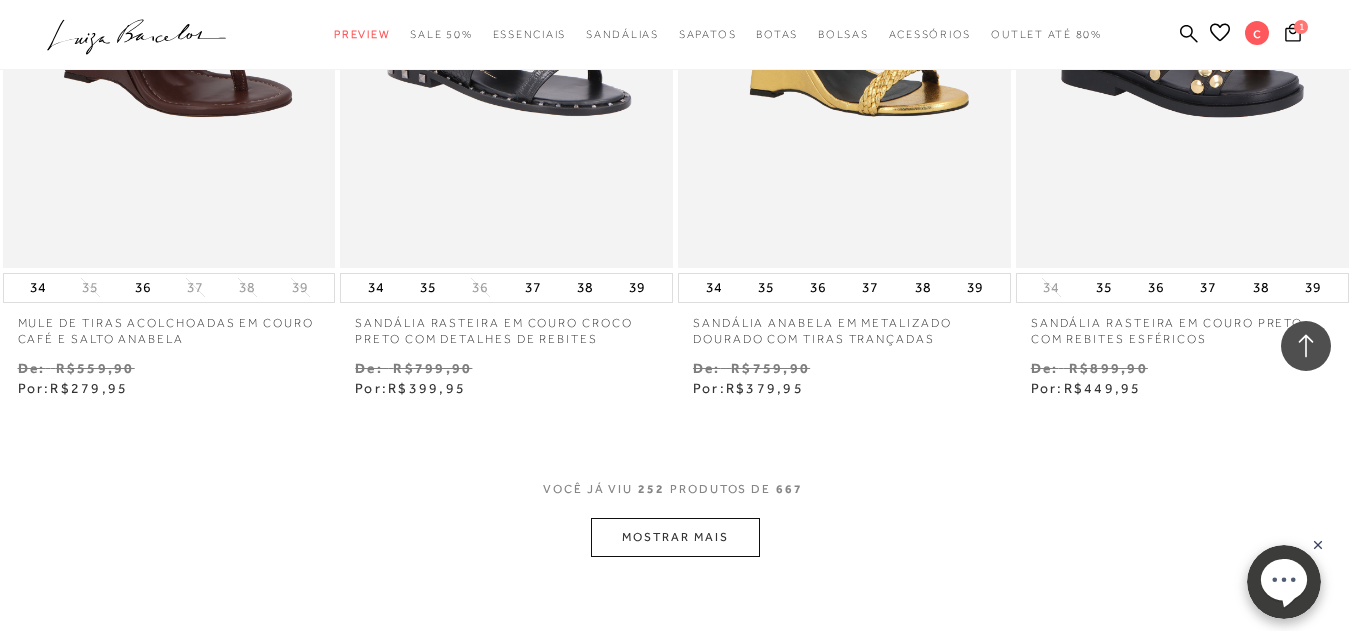 click on "MOSTRAR MAIS" at bounding box center (675, 537) 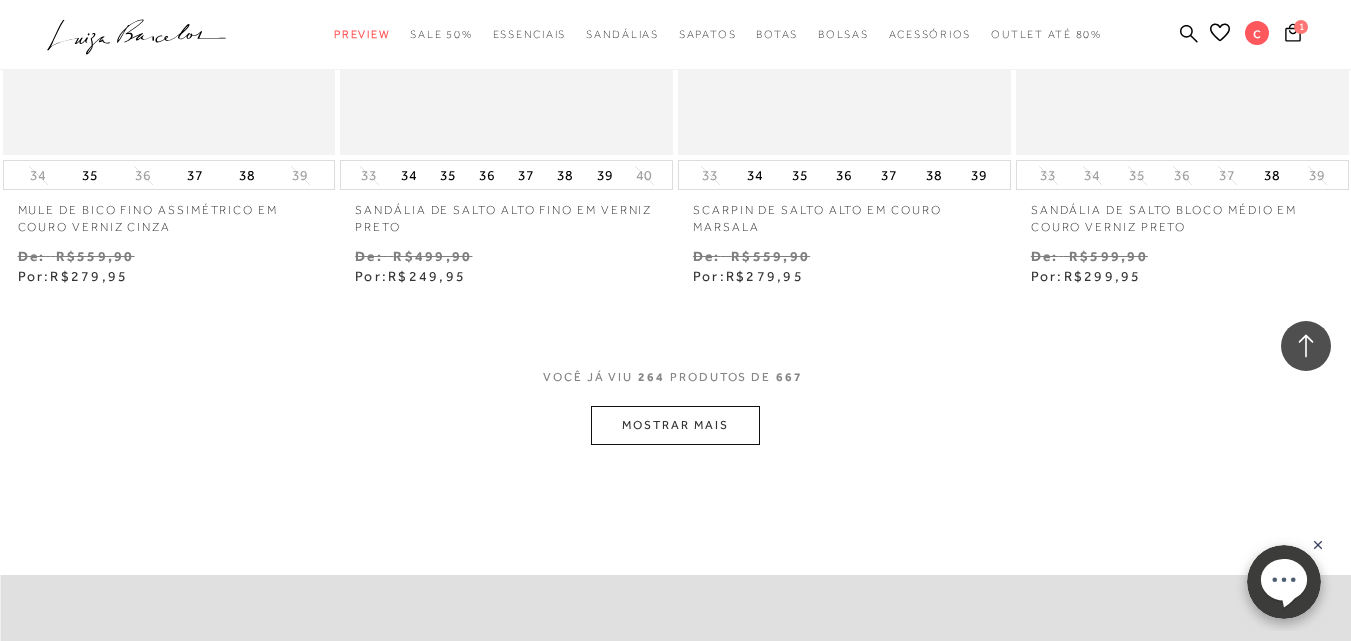 scroll, scrollTop: 43200, scrollLeft: 0, axis: vertical 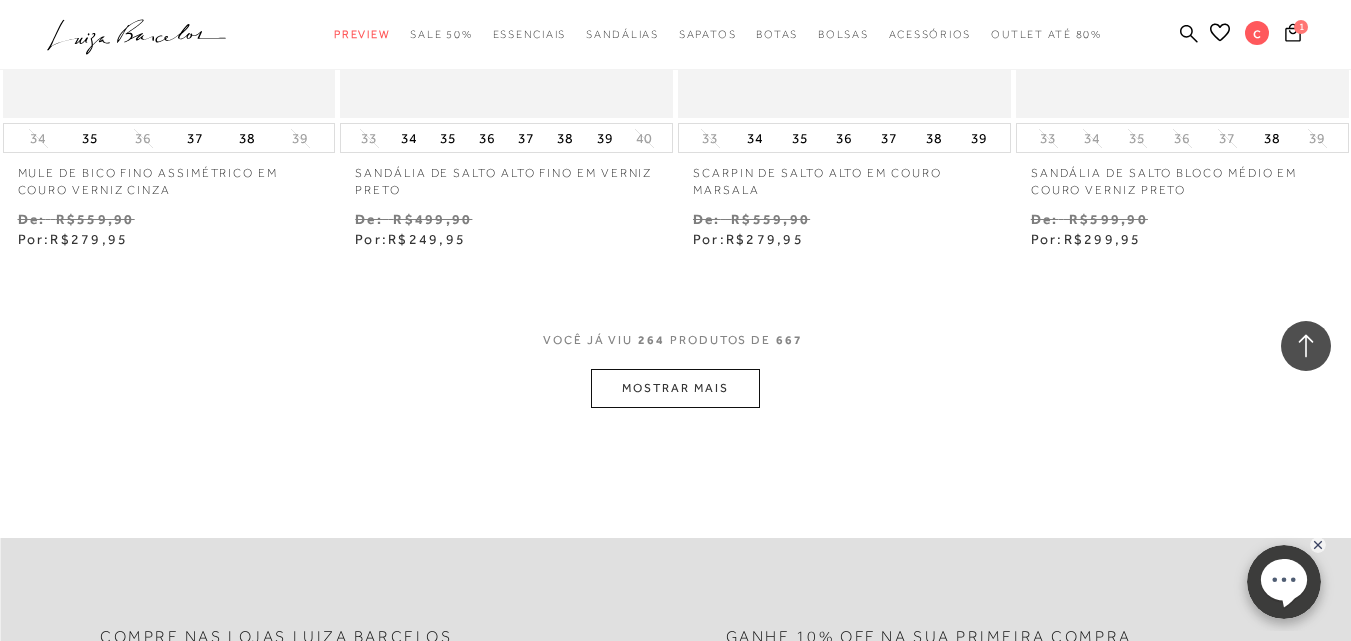 click on "MOSTRAR MAIS" at bounding box center (675, 388) 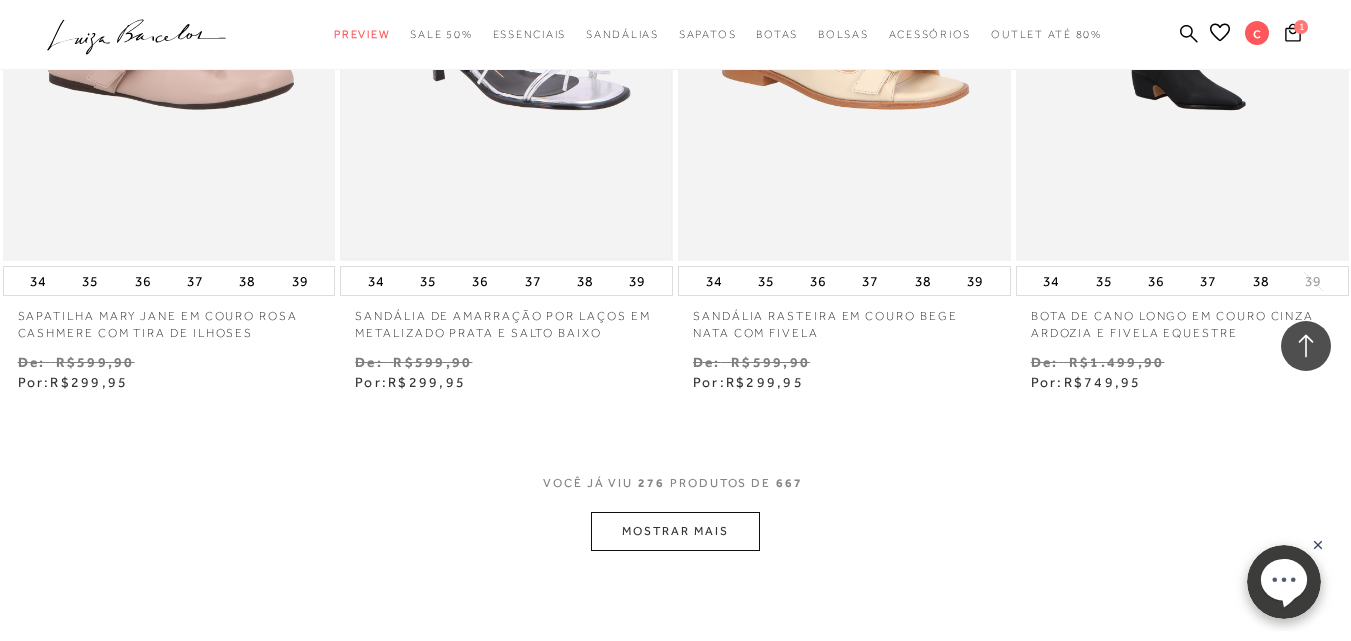 scroll, scrollTop: 45100, scrollLeft: 0, axis: vertical 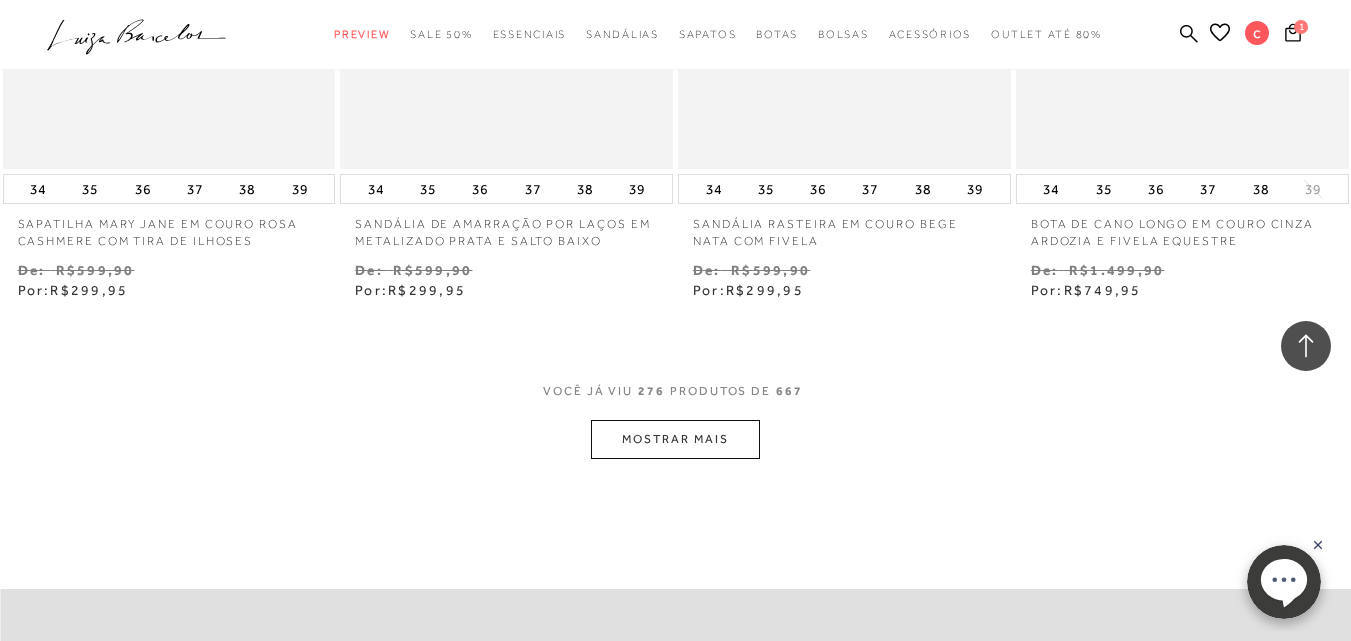 click on "MOSTRAR MAIS" at bounding box center (675, 439) 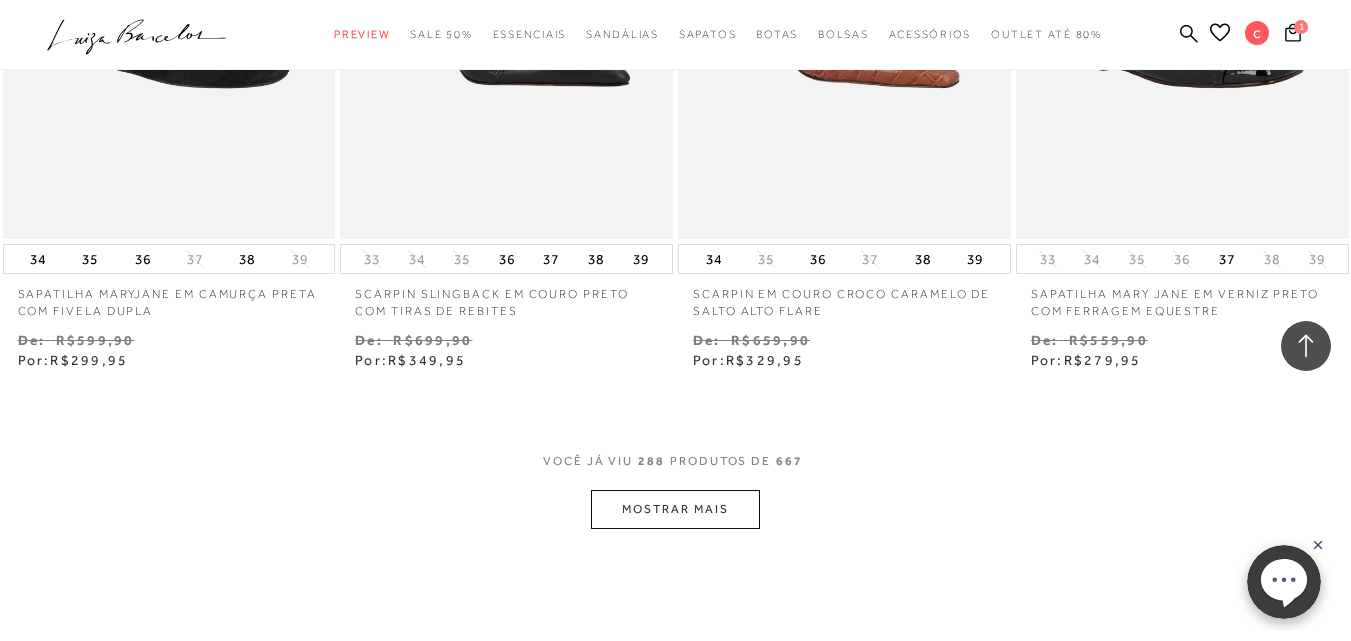 scroll, scrollTop: 47000, scrollLeft: 0, axis: vertical 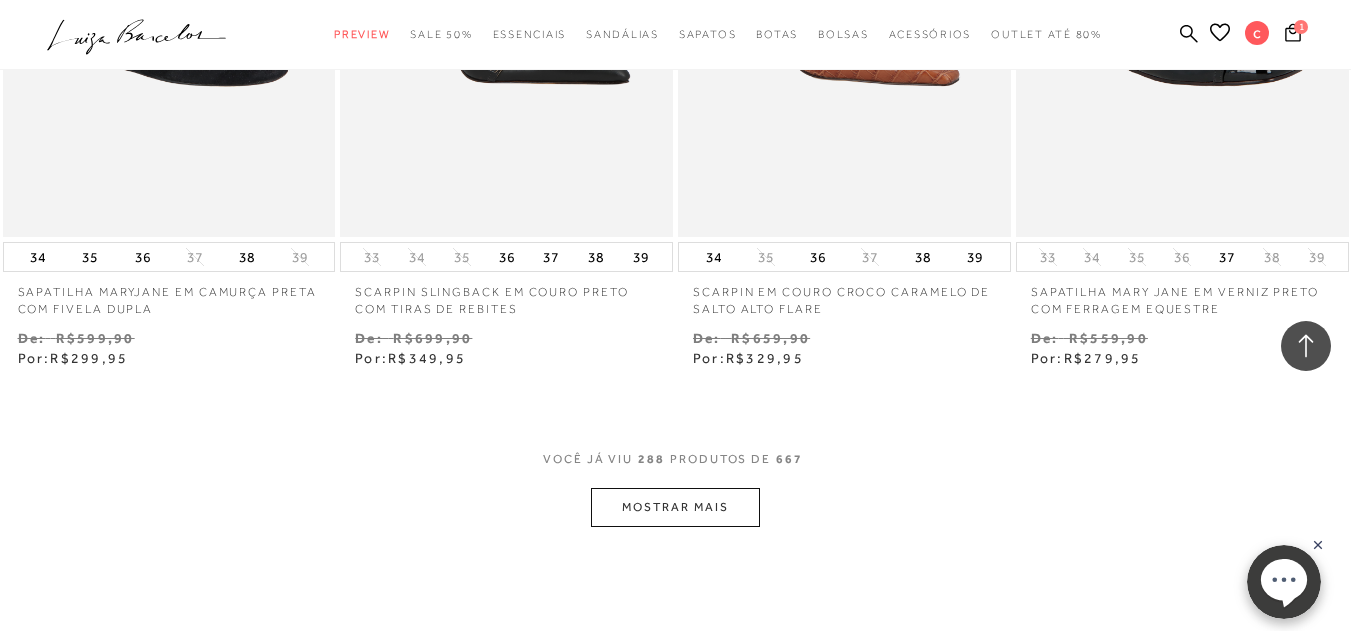 click on "MOSTRAR MAIS" at bounding box center [675, 507] 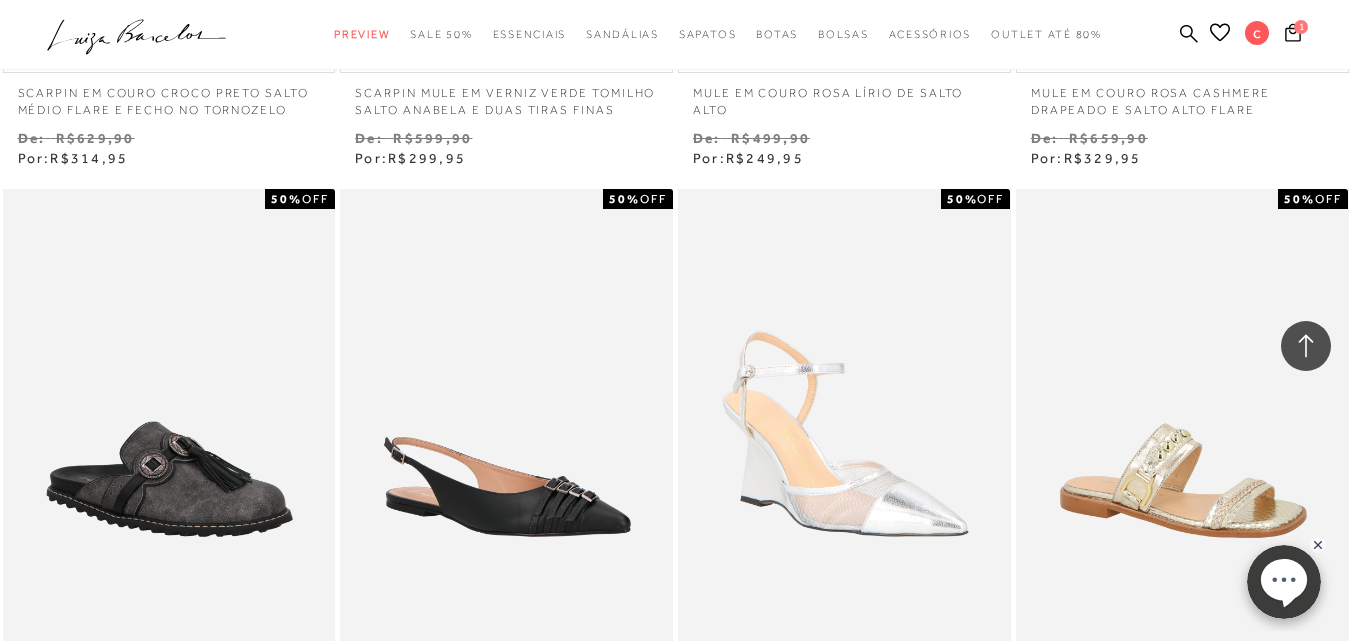 scroll, scrollTop: 48900, scrollLeft: 0, axis: vertical 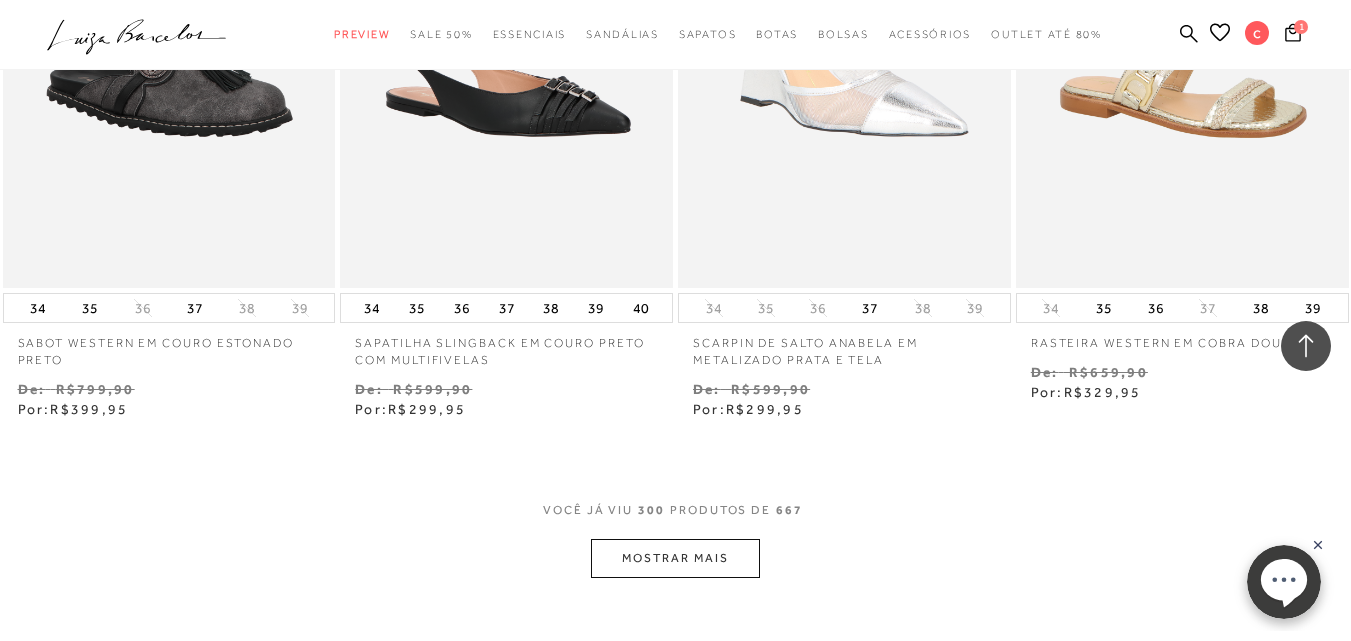 click on "MOSTRAR MAIS" at bounding box center (675, 558) 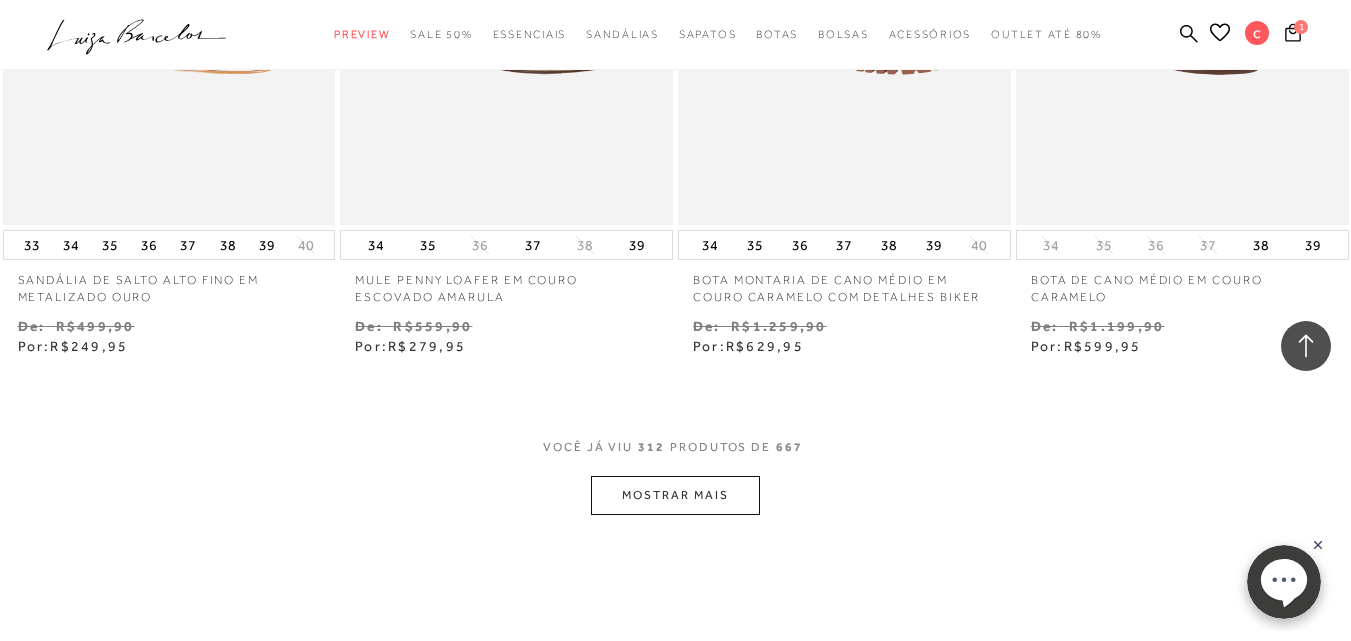 scroll, scrollTop: 51000, scrollLeft: 0, axis: vertical 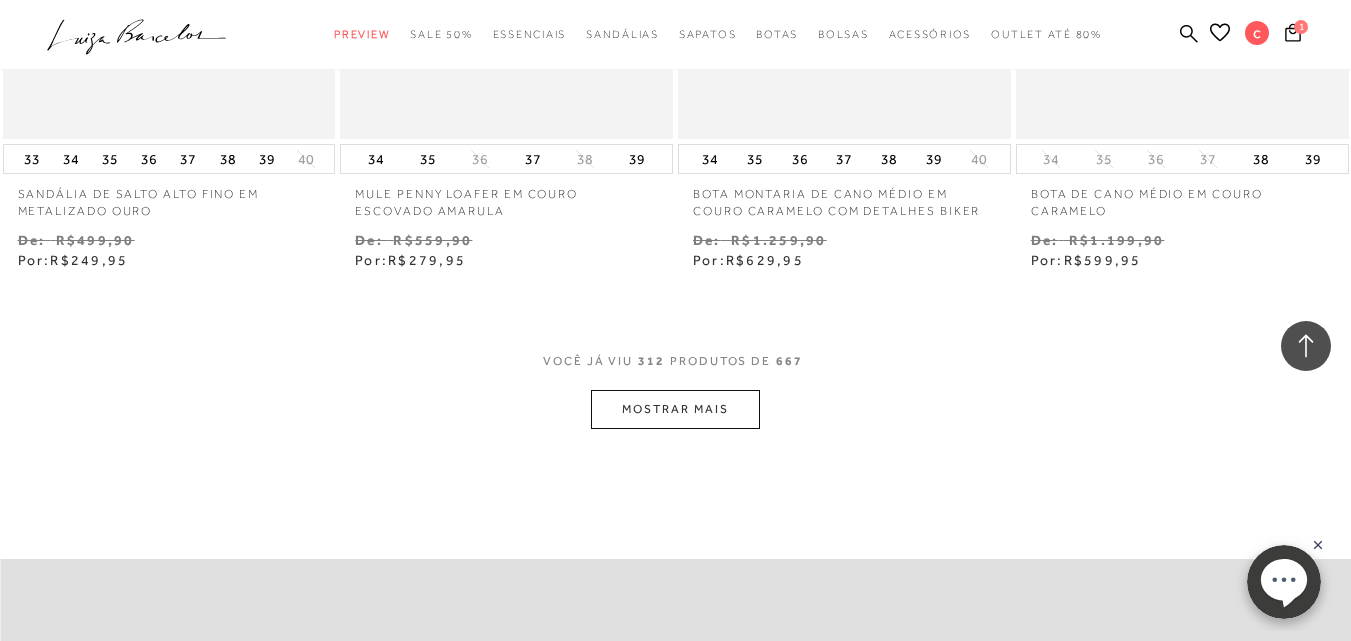 click on "MOSTRAR MAIS" at bounding box center [675, 409] 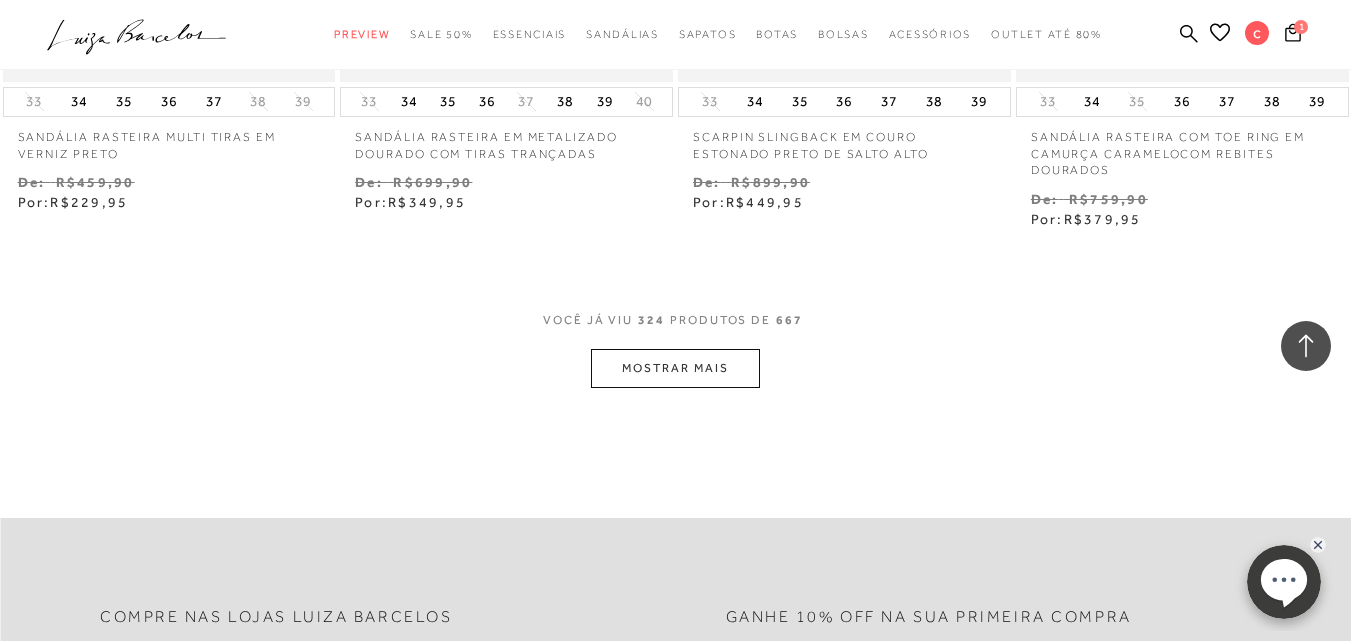 scroll, scrollTop: 53075, scrollLeft: 0, axis: vertical 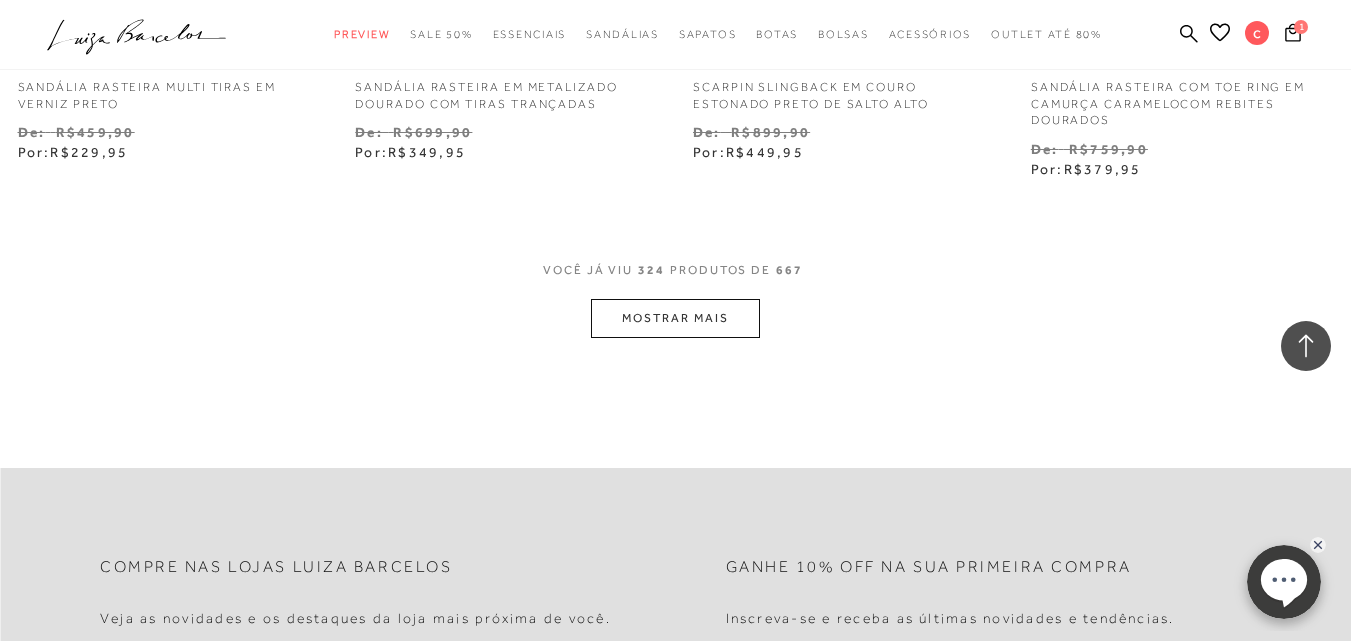 click on "MOSTRAR MAIS" at bounding box center [675, 318] 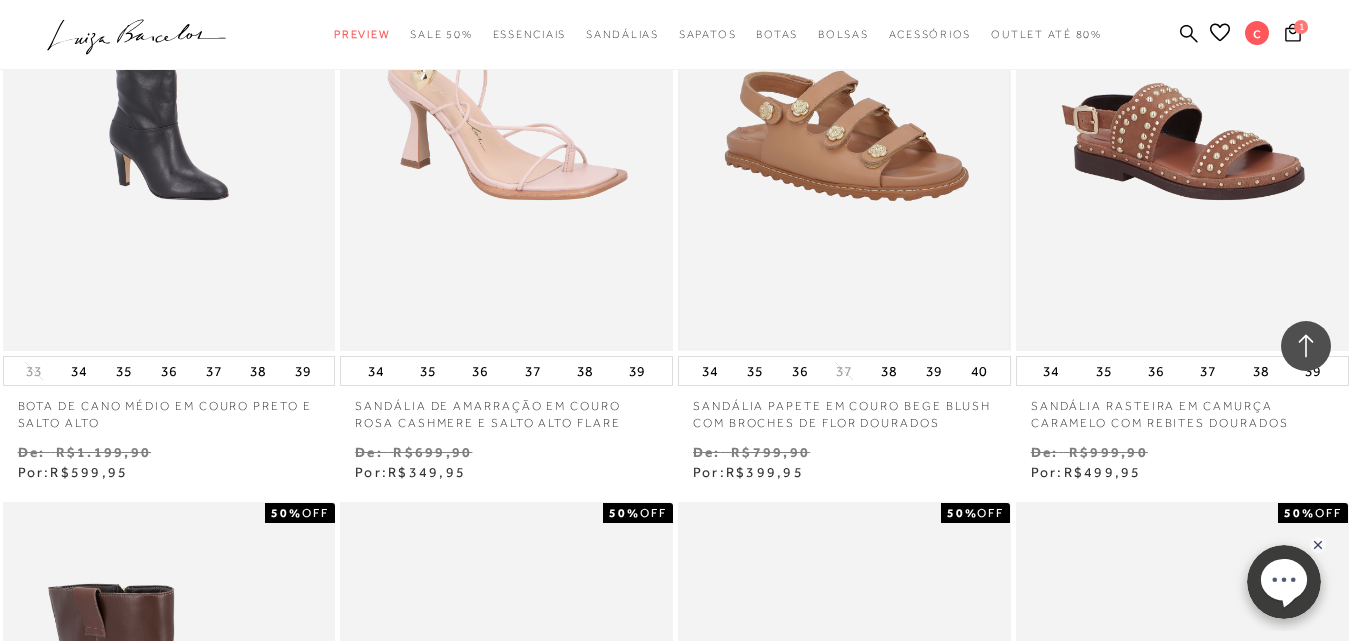 scroll, scrollTop: 54075, scrollLeft: 0, axis: vertical 